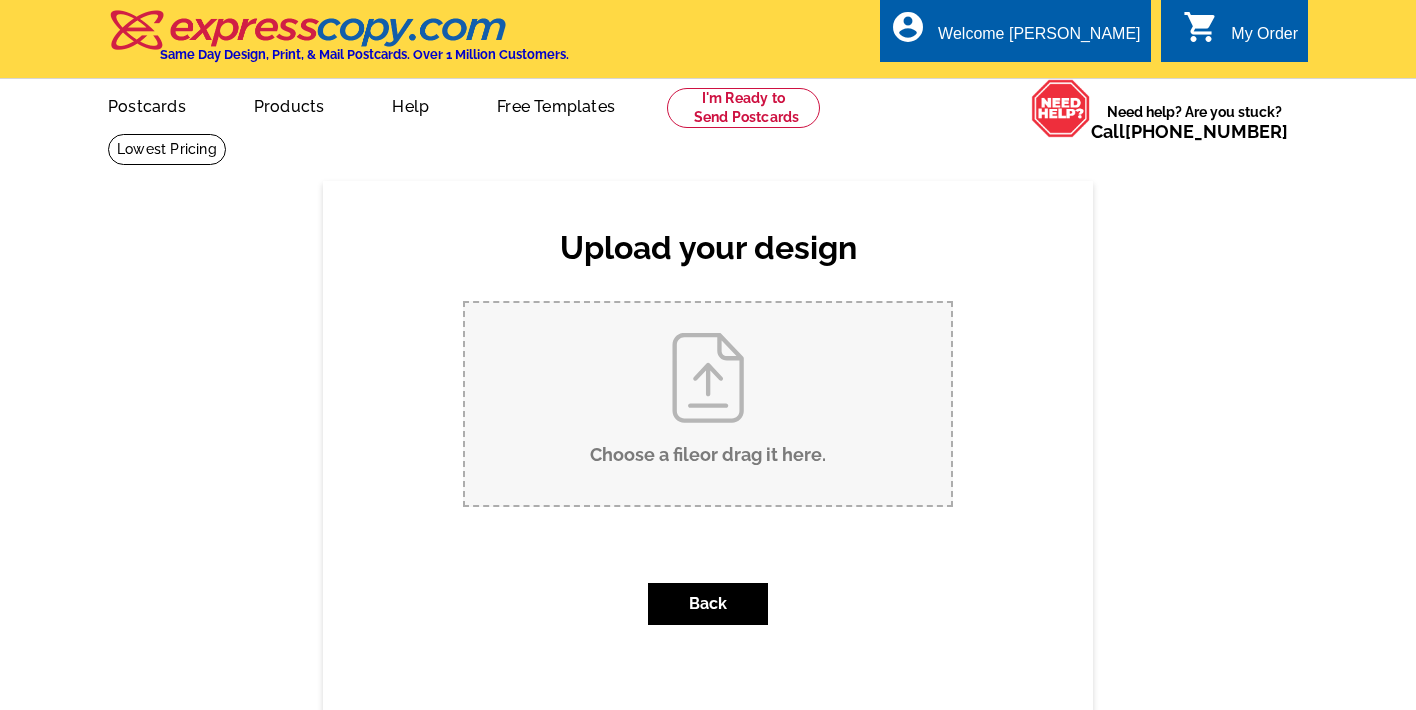 scroll, scrollTop: 0, scrollLeft: 0, axis: both 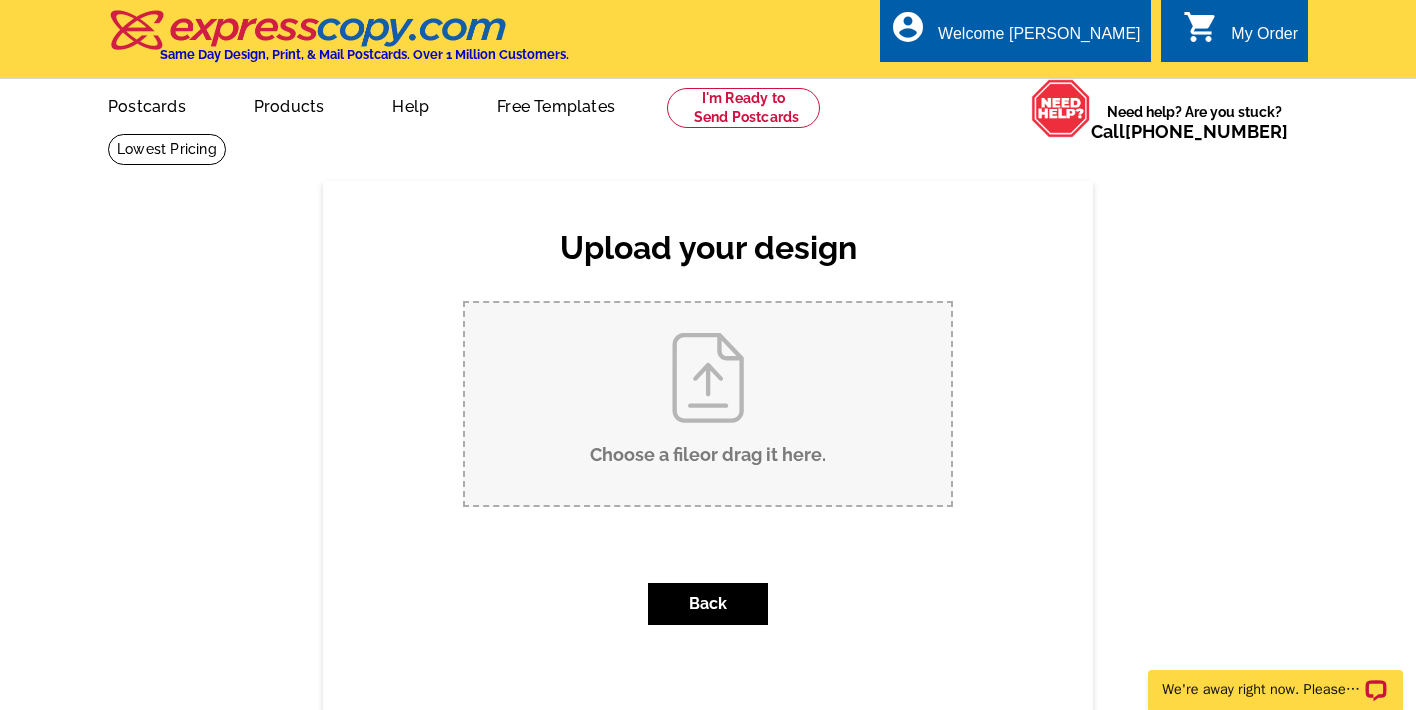 click on "Choose a file  or drag it here ." at bounding box center (708, 404) 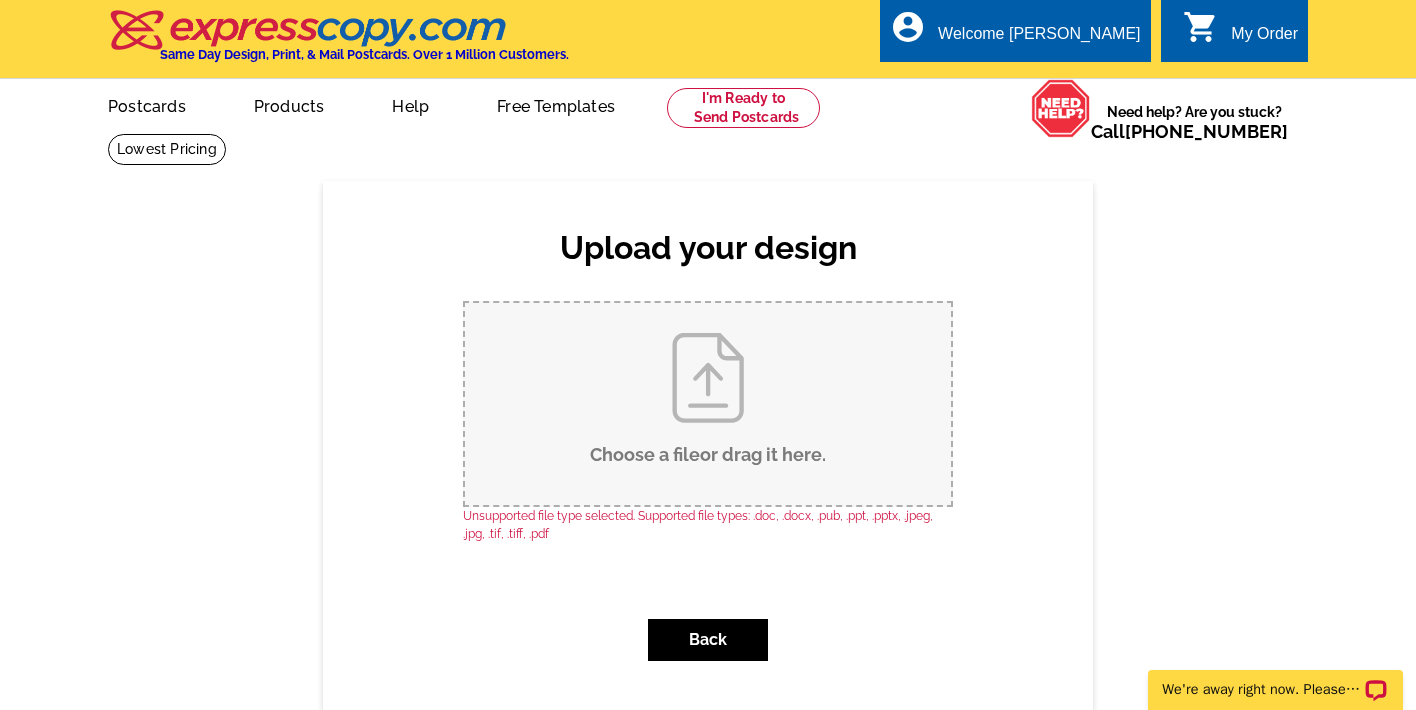 click on "Choose a file  or drag it here ." at bounding box center [708, 404] 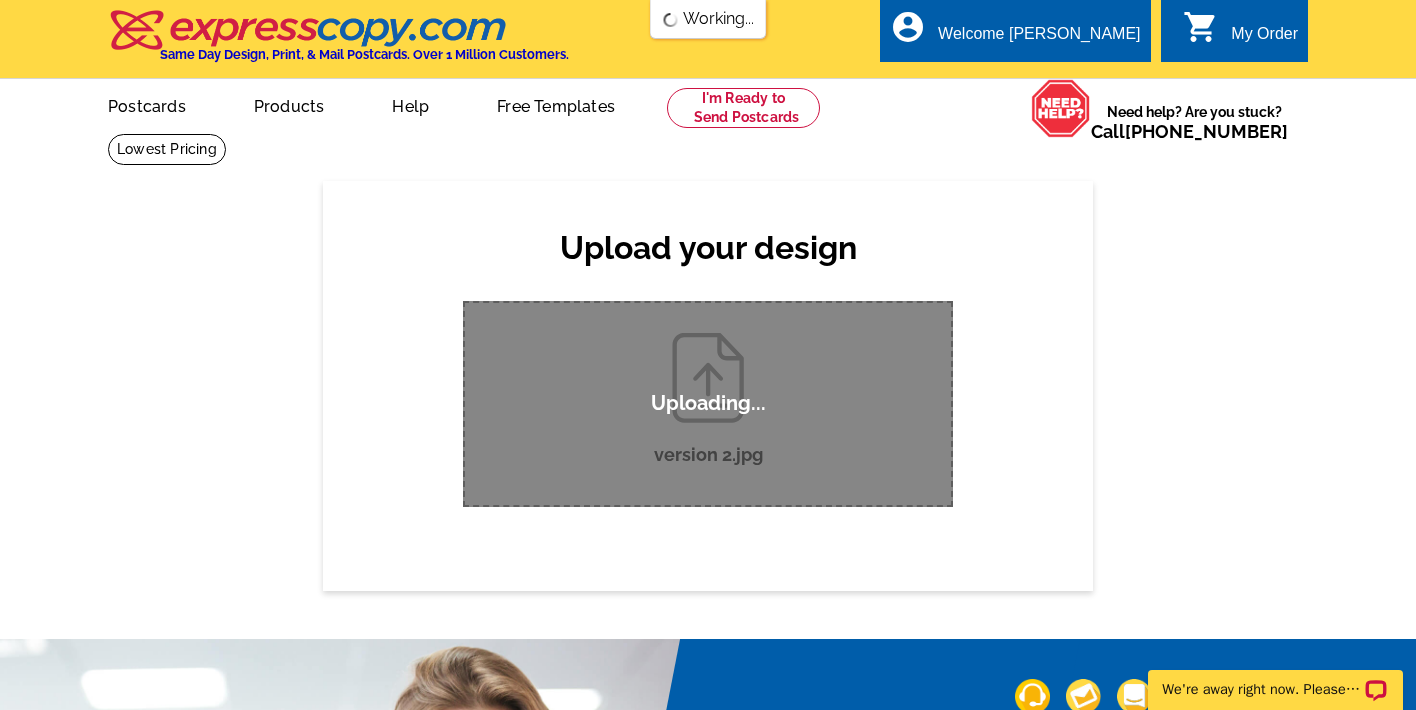 type 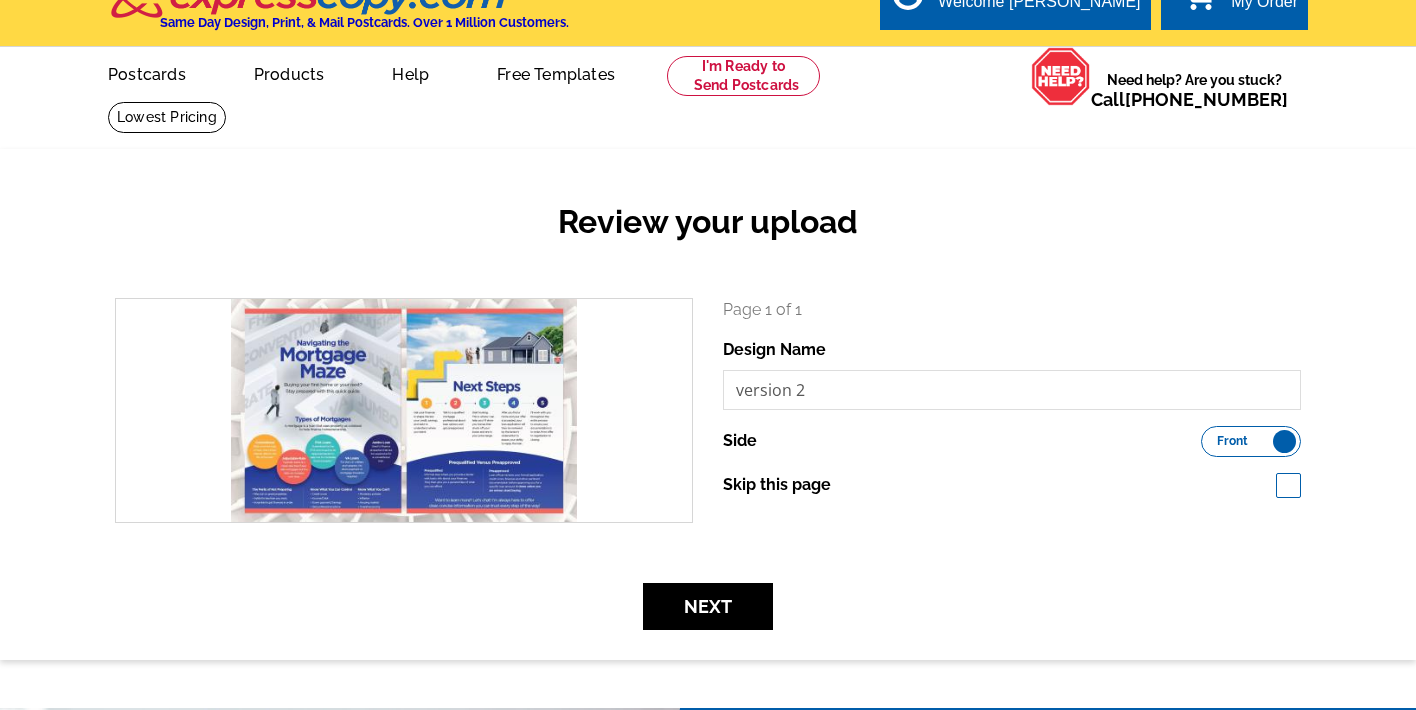 scroll, scrollTop: 107, scrollLeft: 0, axis: vertical 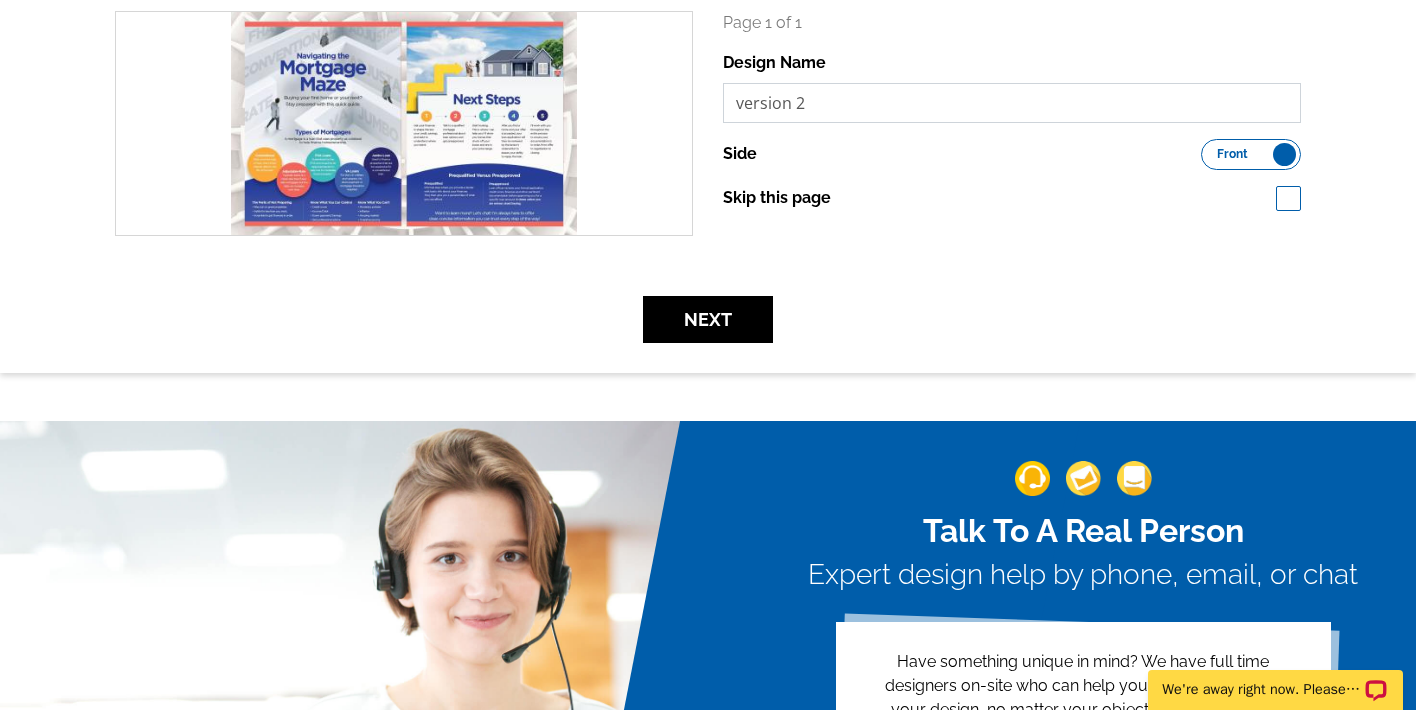drag, startPoint x: 851, startPoint y: 107, endPoint x: 727, endPoint y: 110, distance: 124.036285 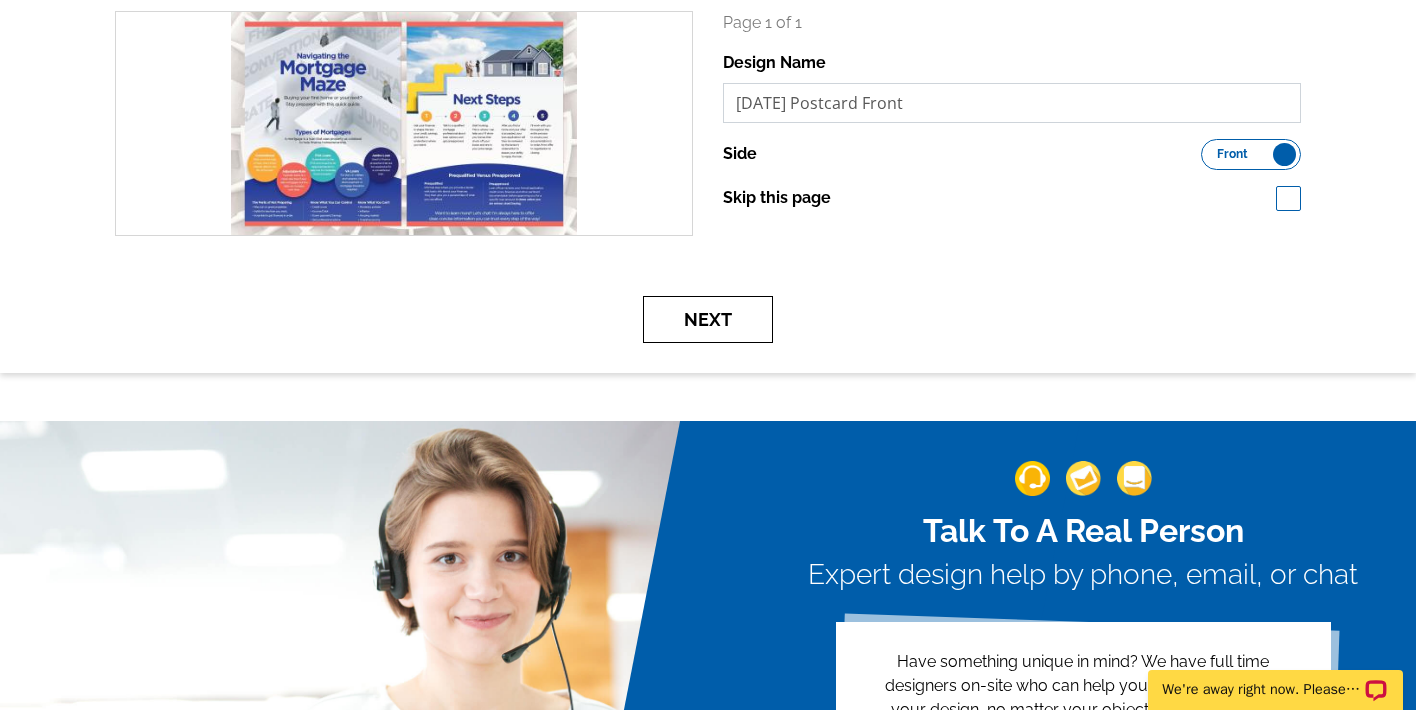 type on "July 2025 Postcard Front" 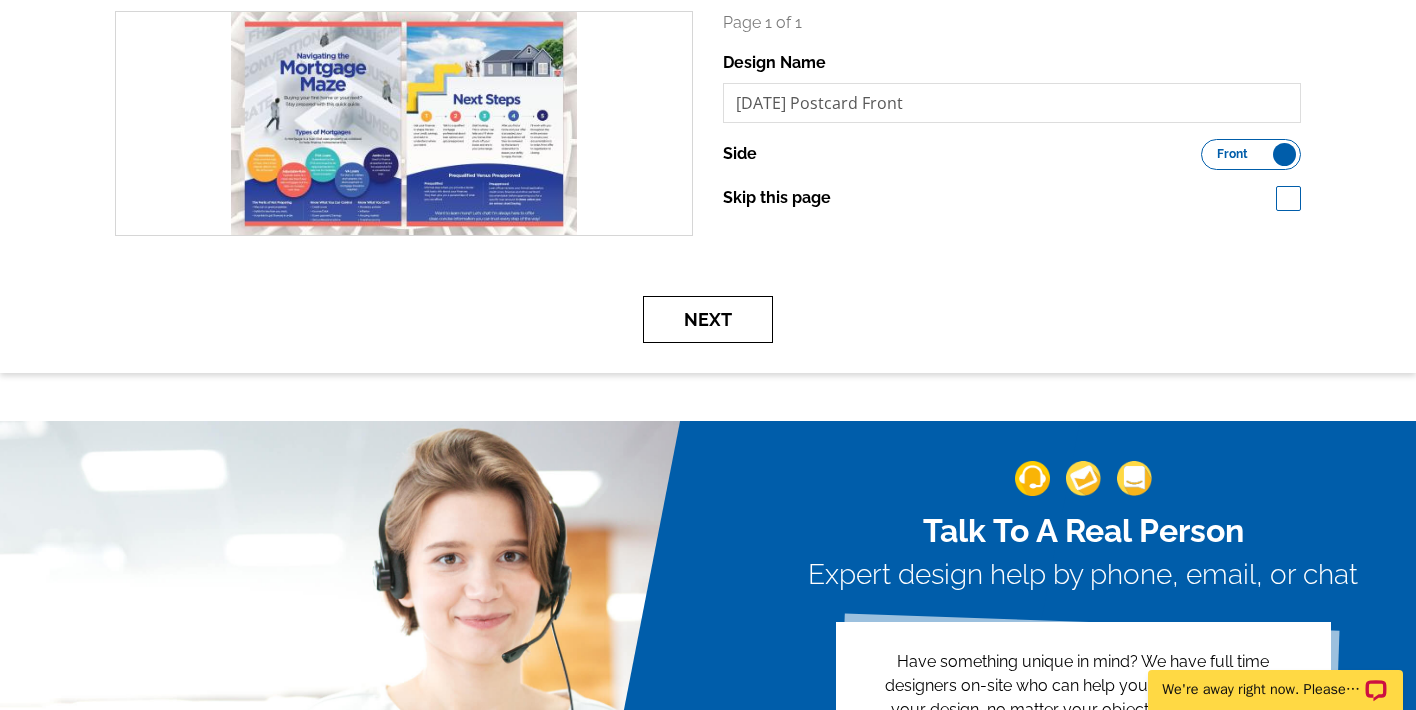 click on "Next" at bounding box center (708, 319) 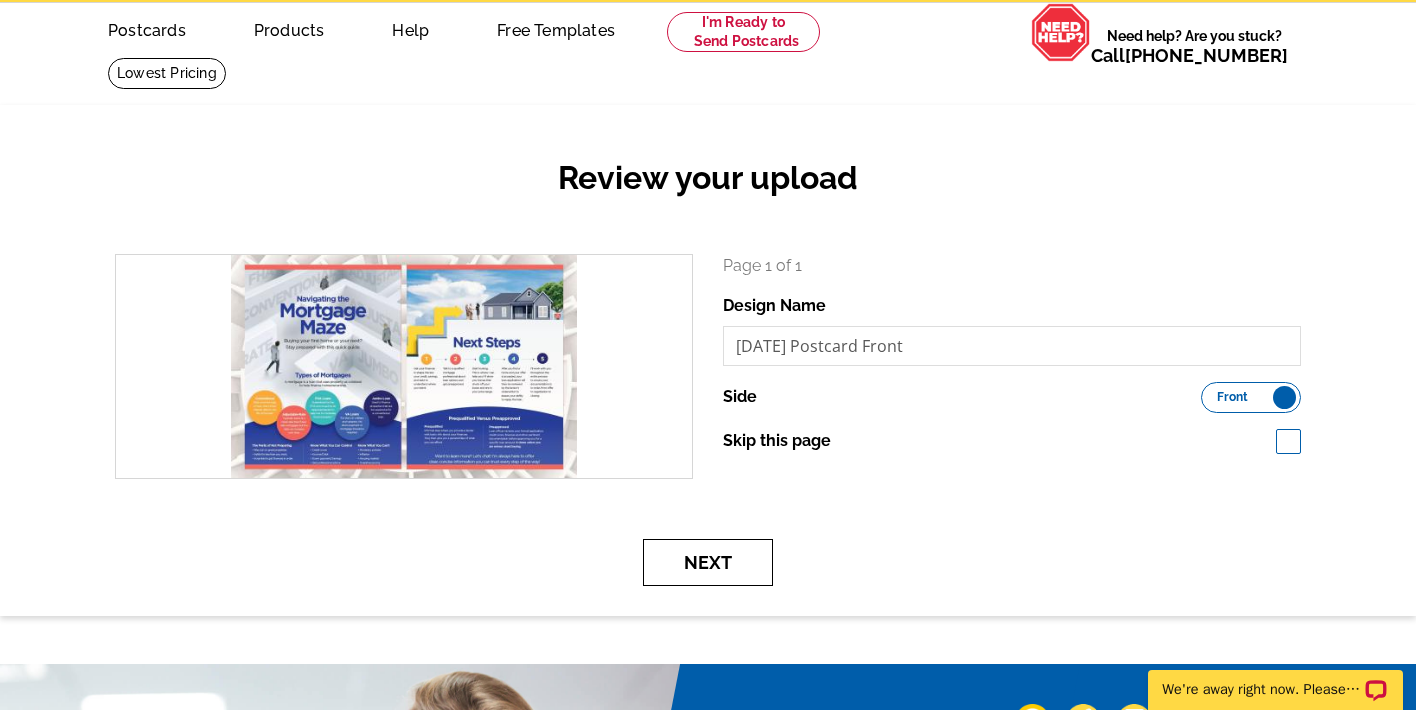 scroll, scrollTop: 67, scrollLeft: 0, axis: vertical 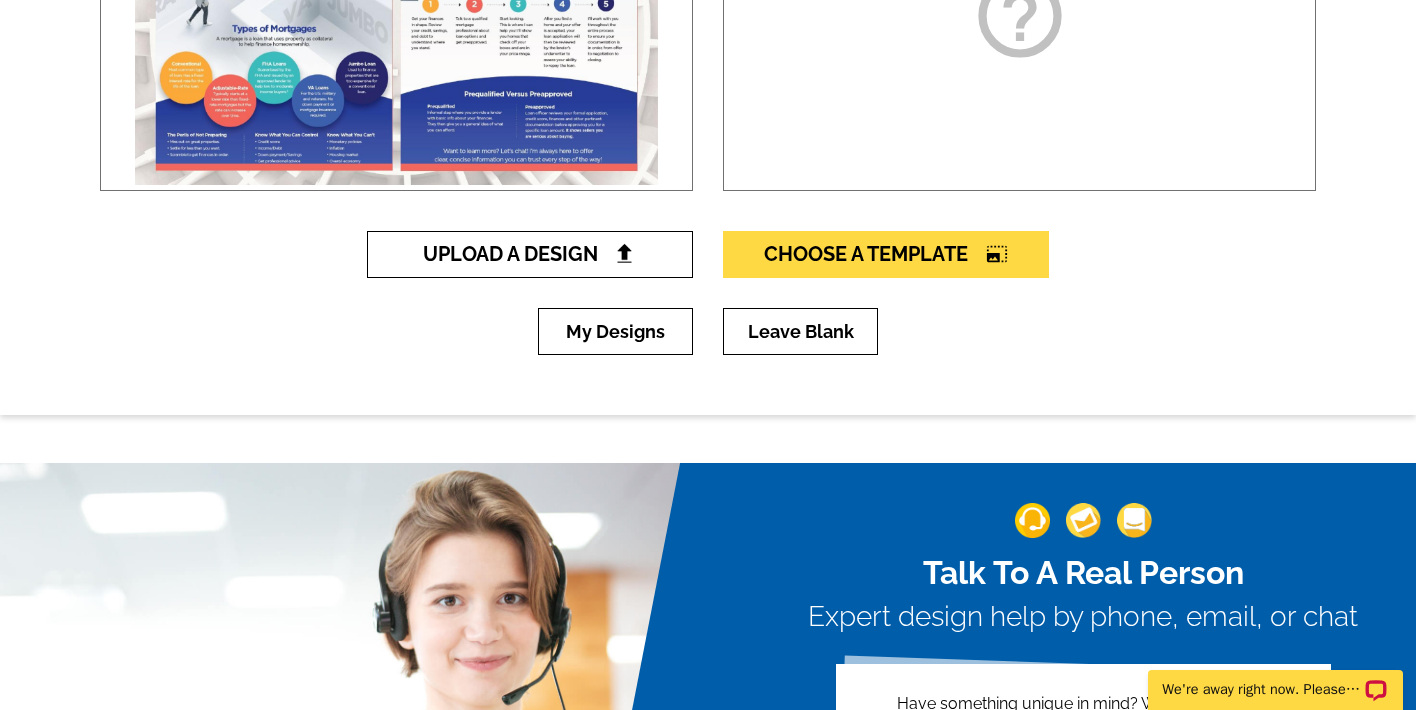 click on "Upload A Design" at bounding box center (530, 254) 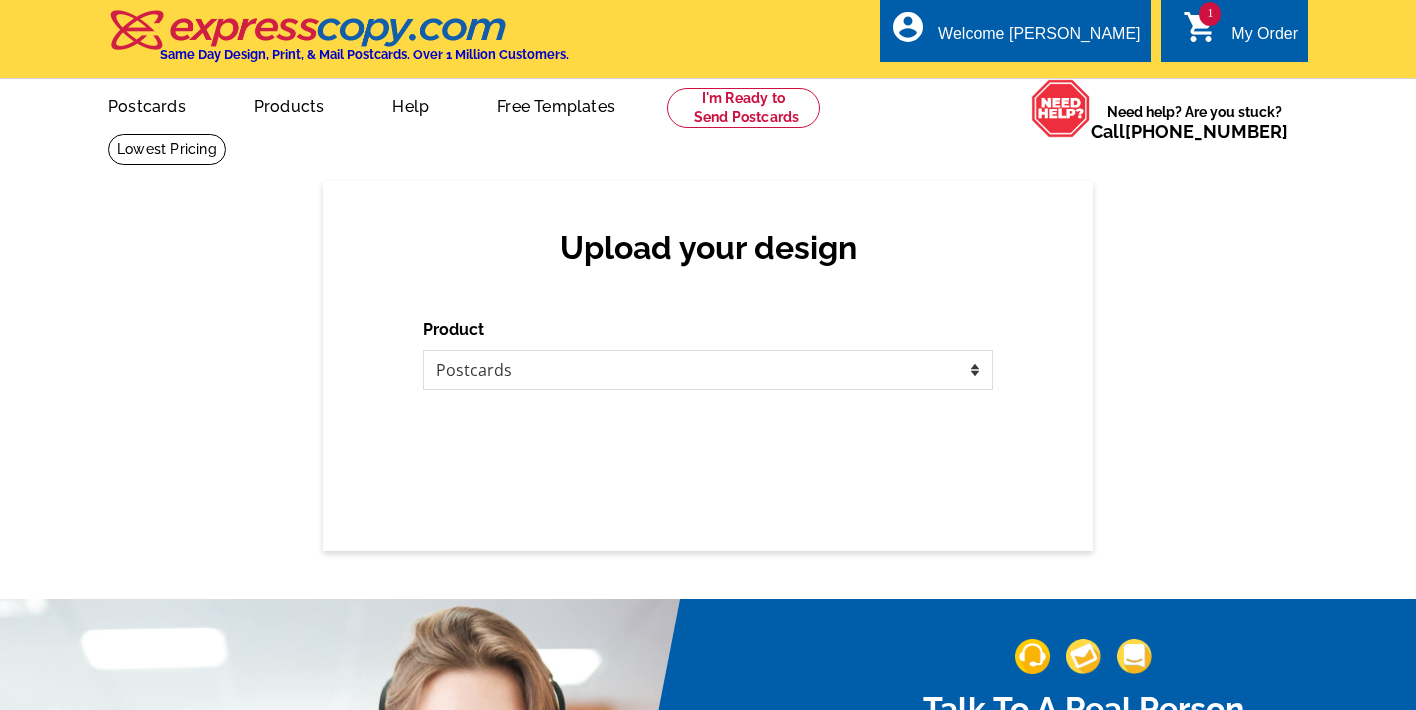 scroll, scrollTop: 0, scrollLeft: 0, axis: both 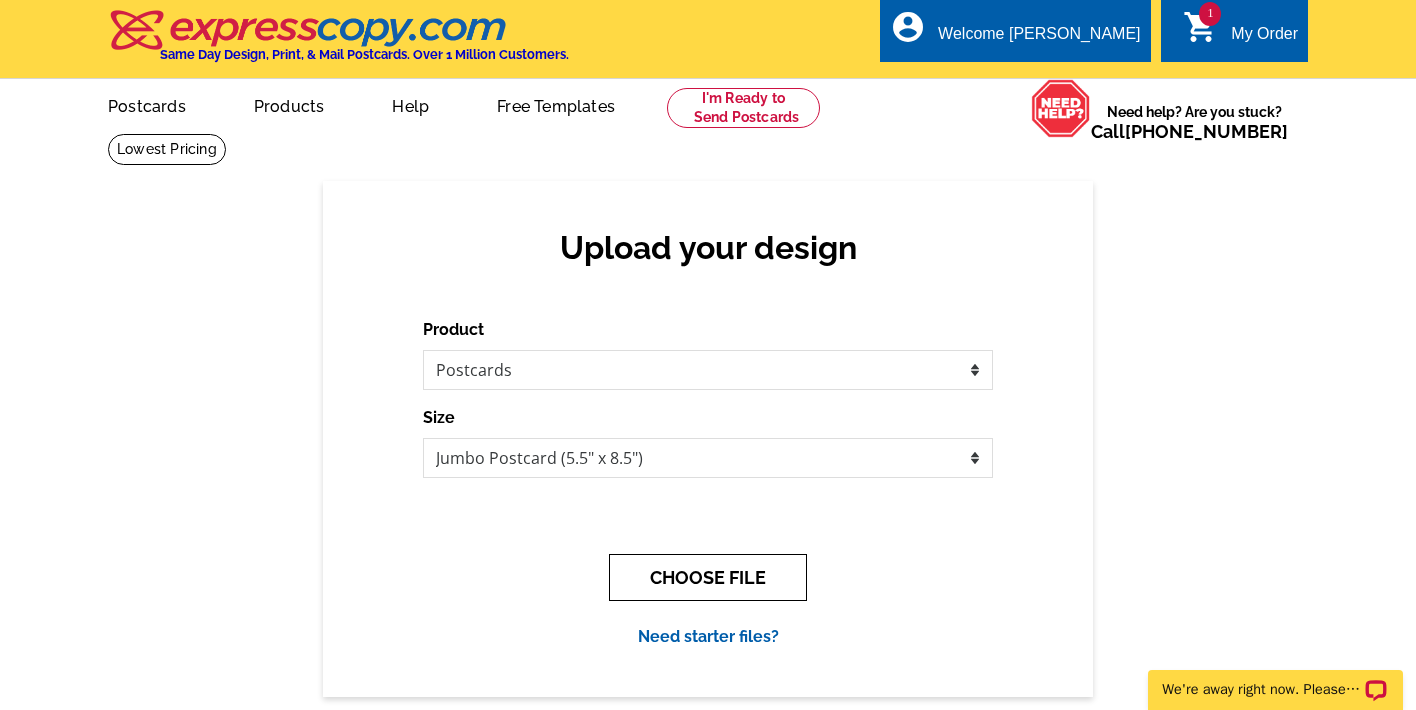 click on "CHOOSE FILE" at bounding box center (708, 577) 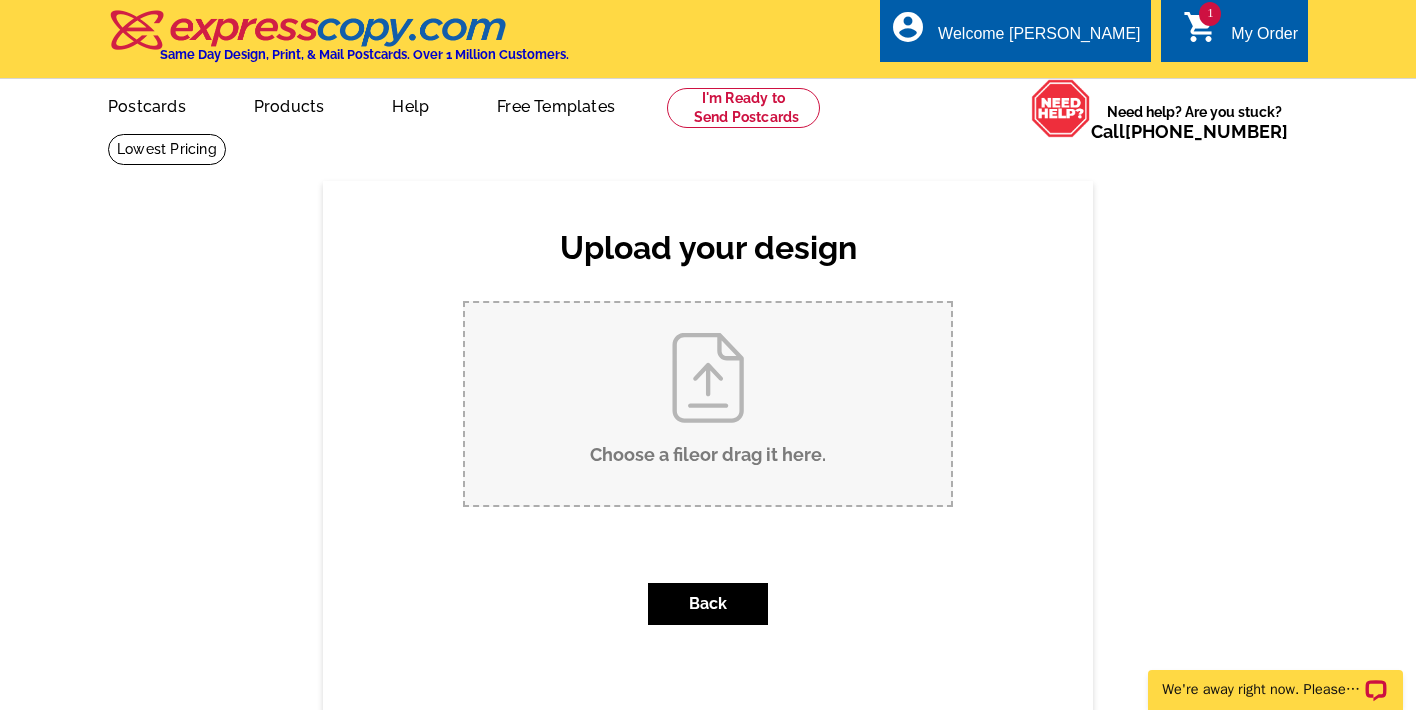 click on "Choose a file  or drag it here ." at bounding box center (708, 404) 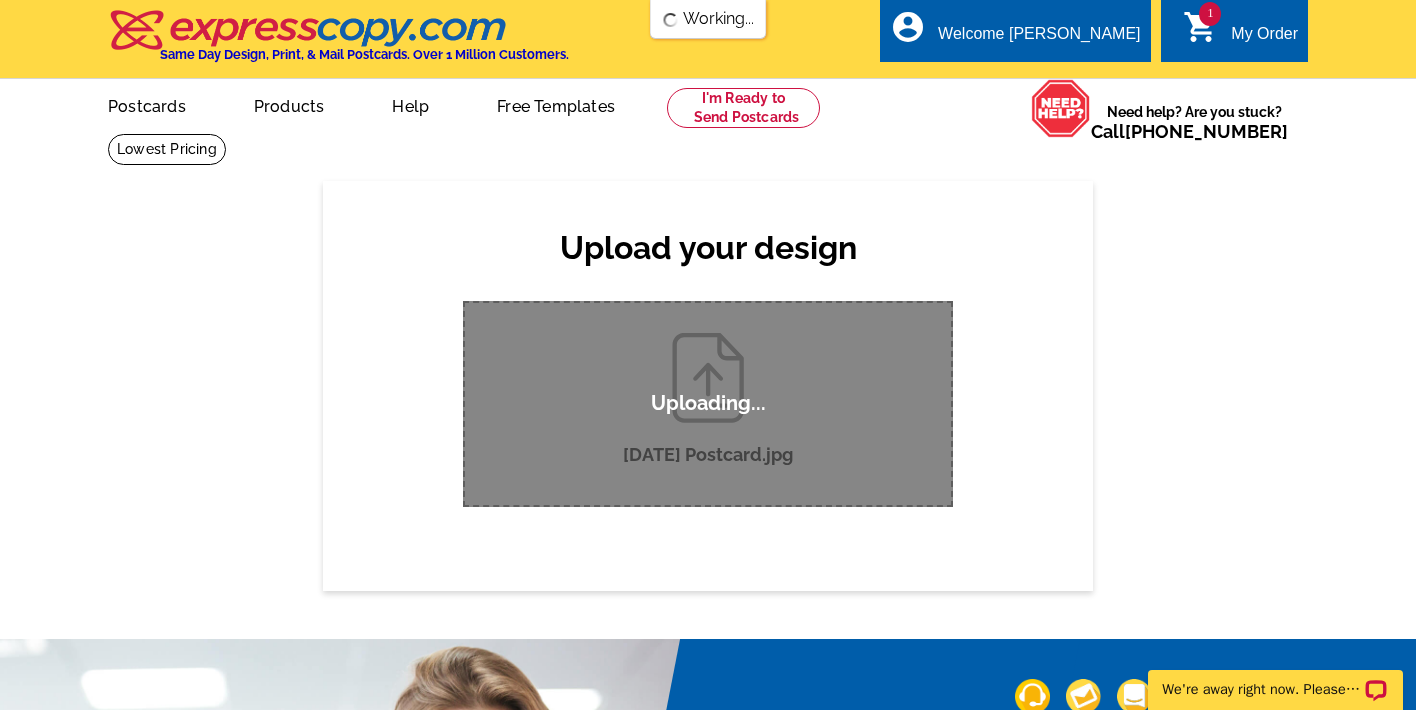 scroll, scrollTop: 0, scrollLeft: 0, axis: both 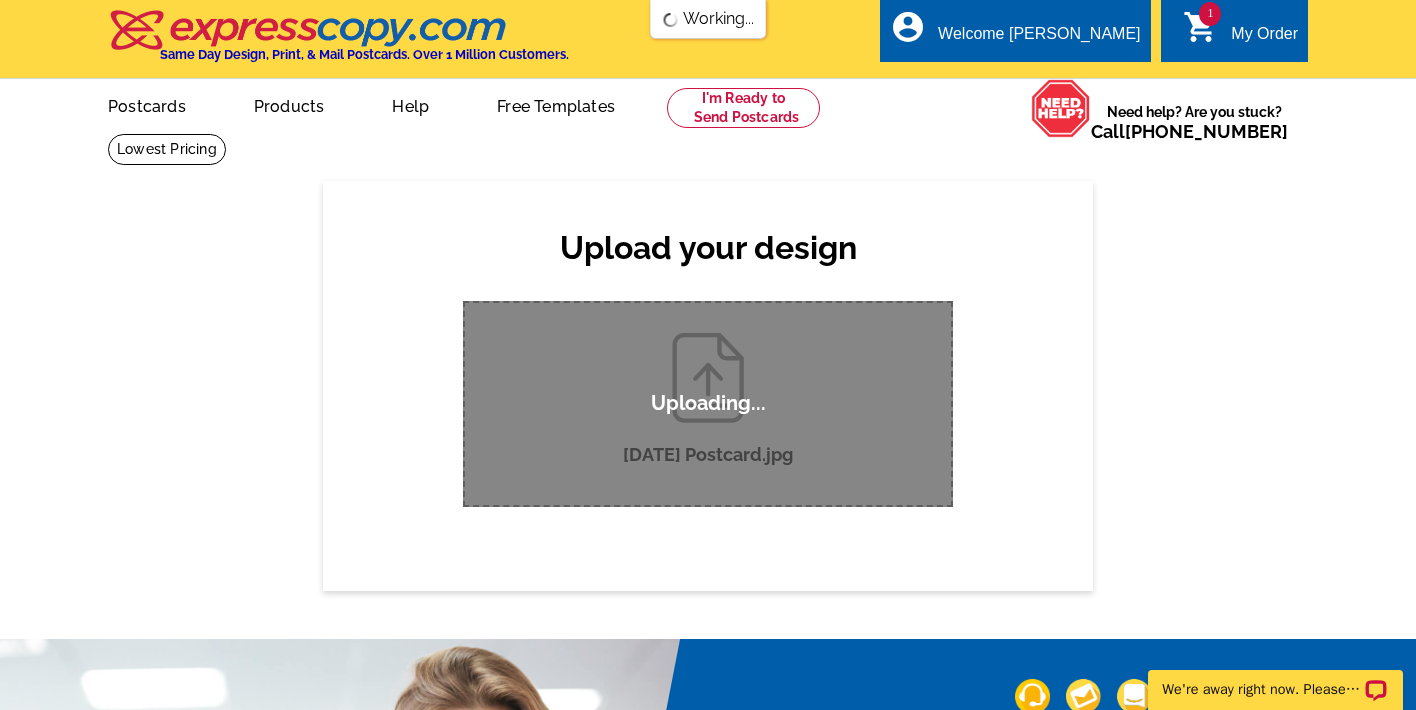 type 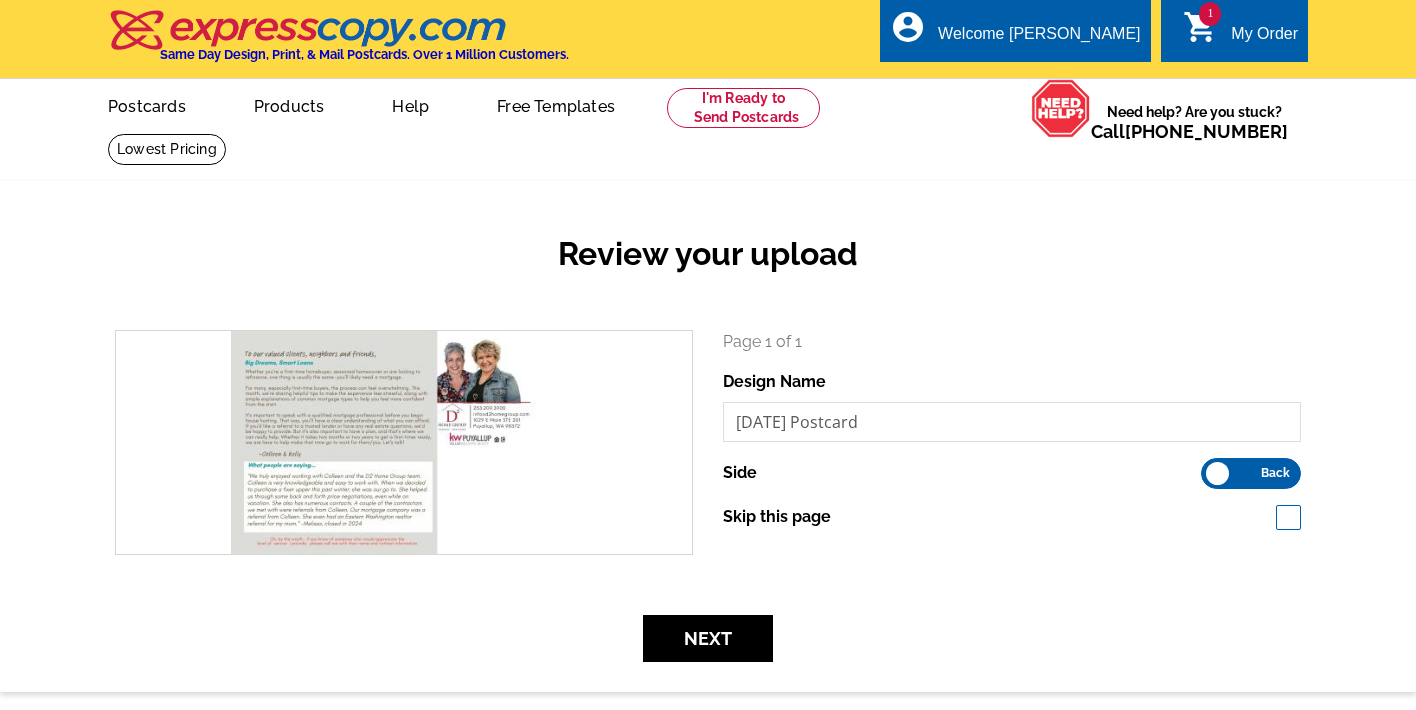 scroll, scrollTop: 0, scrollLeft: 0, axis: both 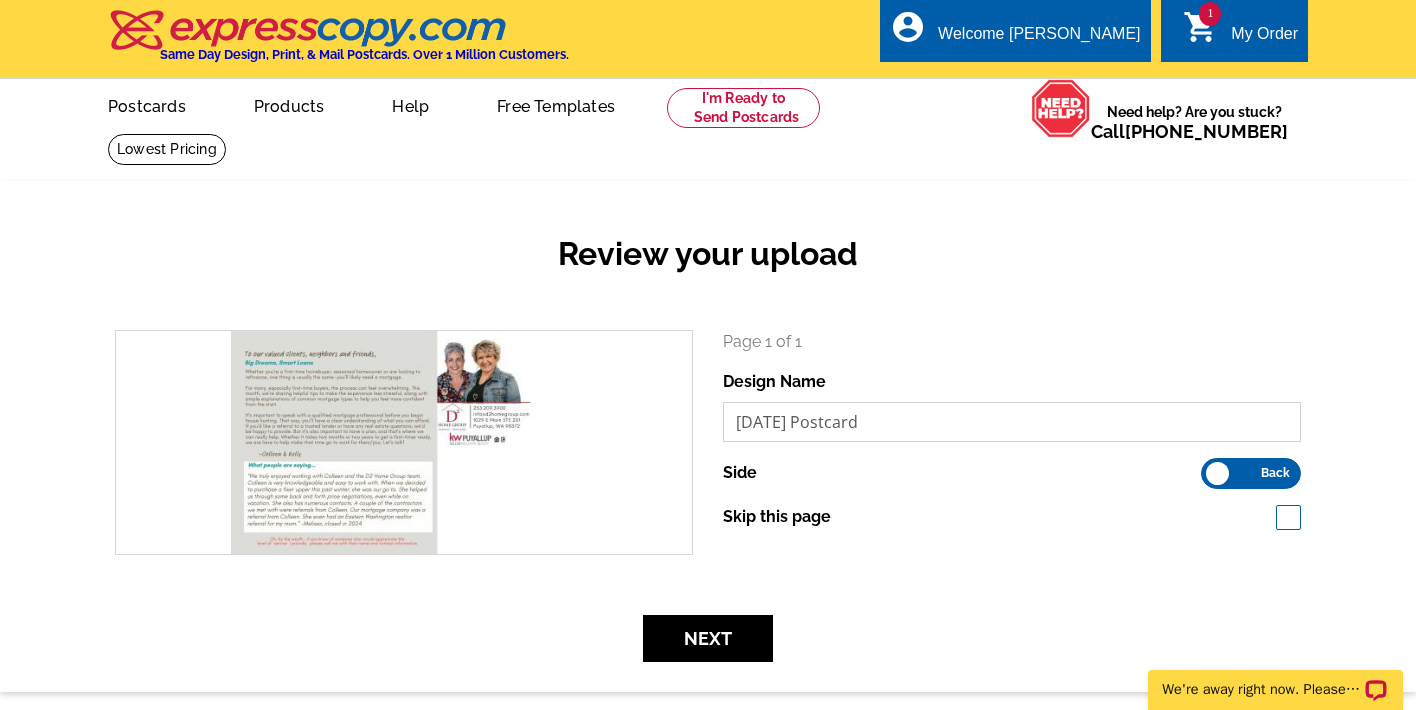 click on "[DATE] Postcard" at bounding box center [1012, 422] 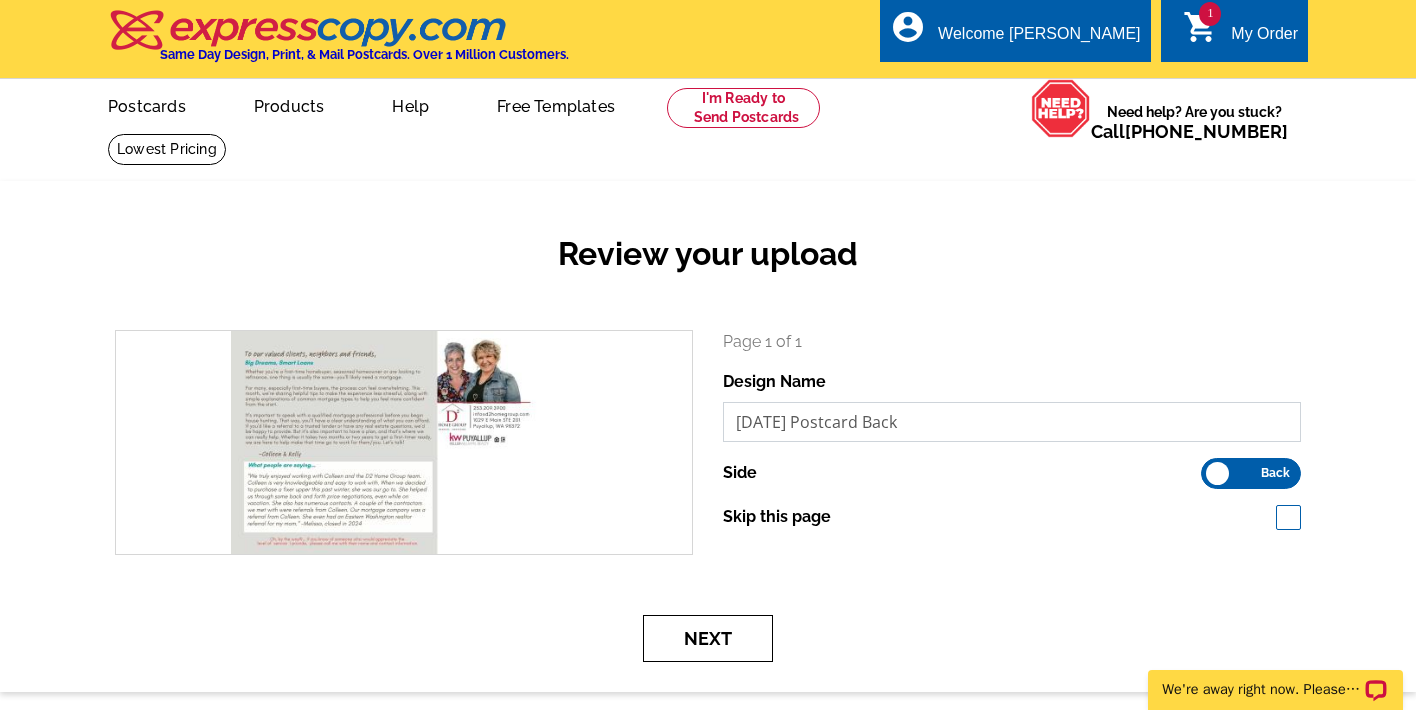 type on "[DATE] Postcard Back" 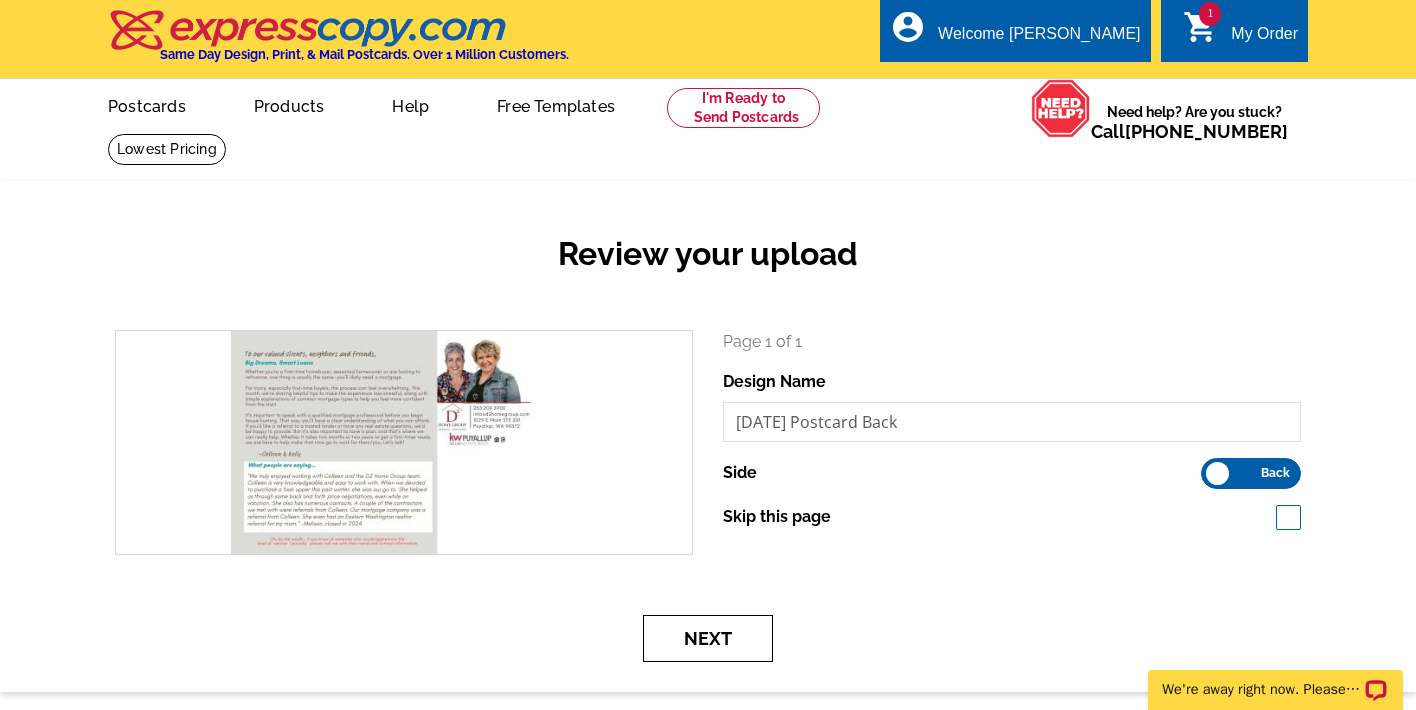 click on "Next" at bounding box center (708, 638) 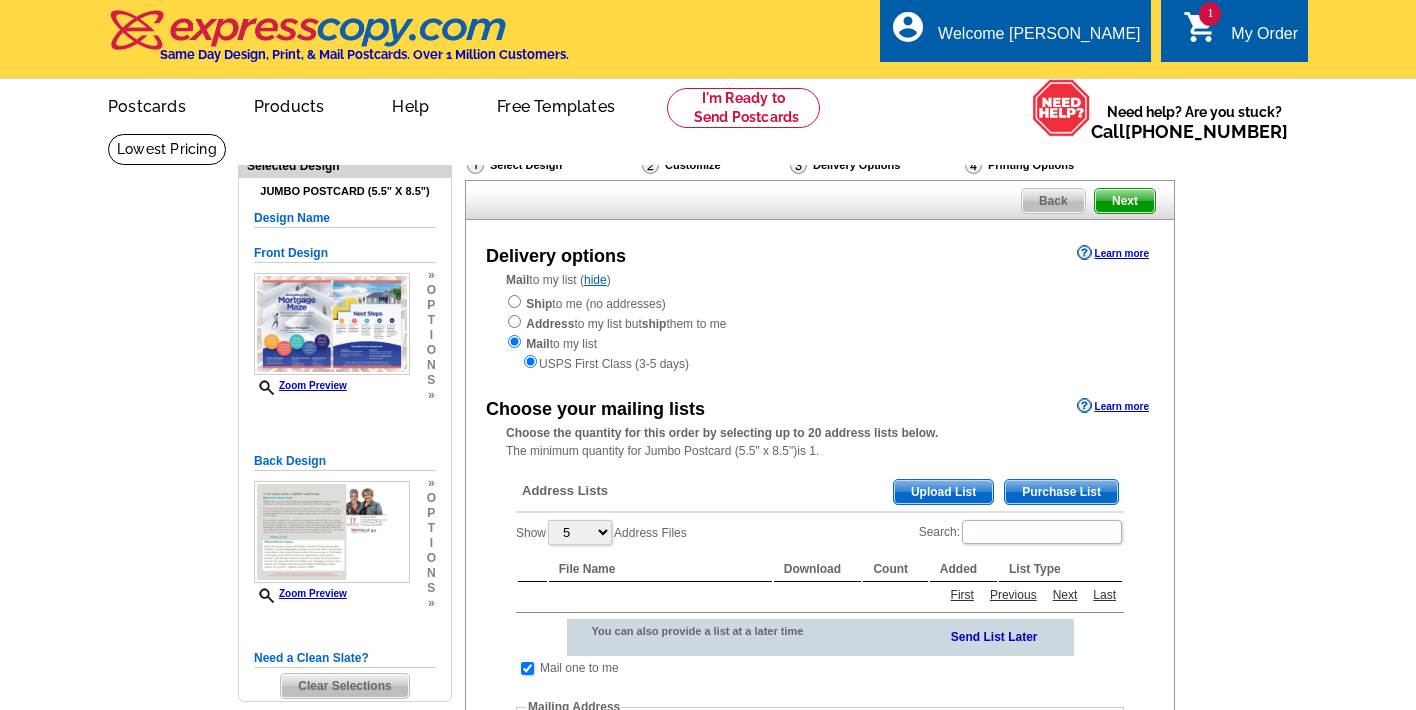 scroll, scrollTop: 0, scrollLeft: 0, axis: both 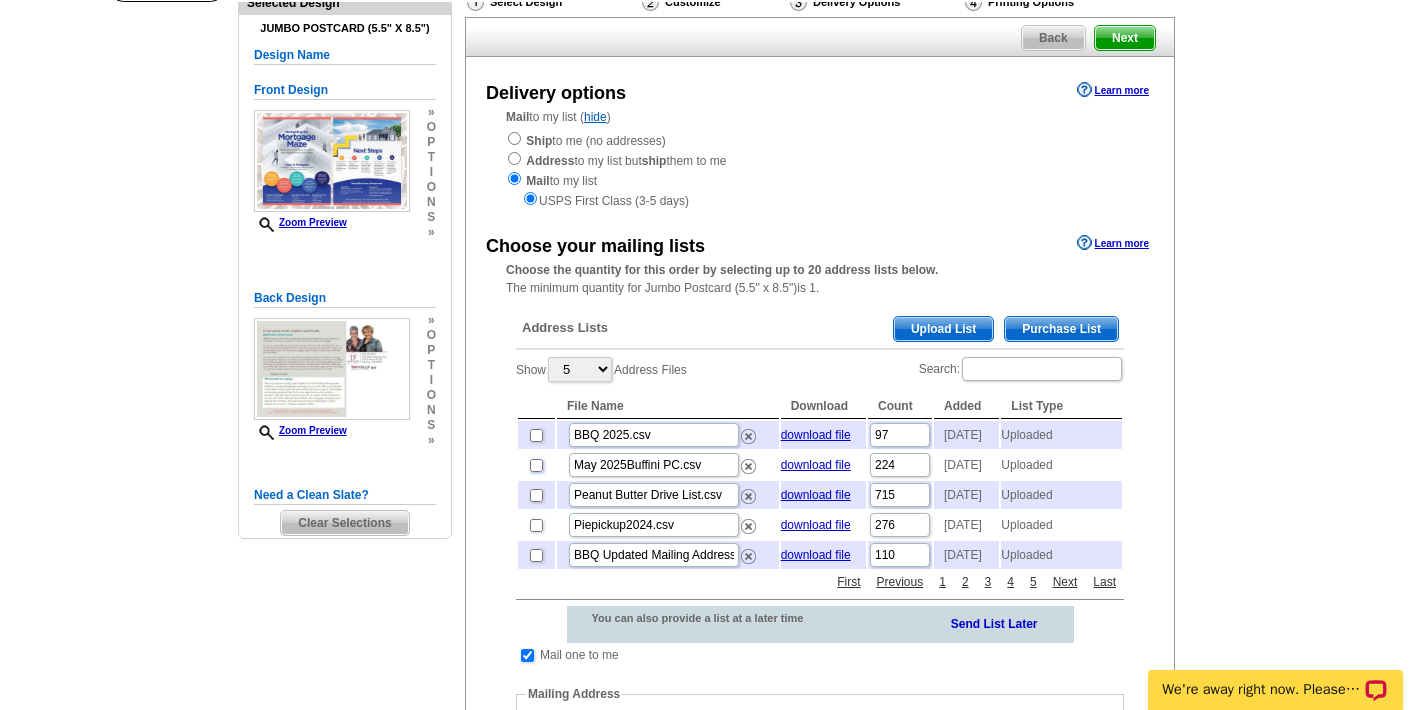 click at bounding box center (536, 465) 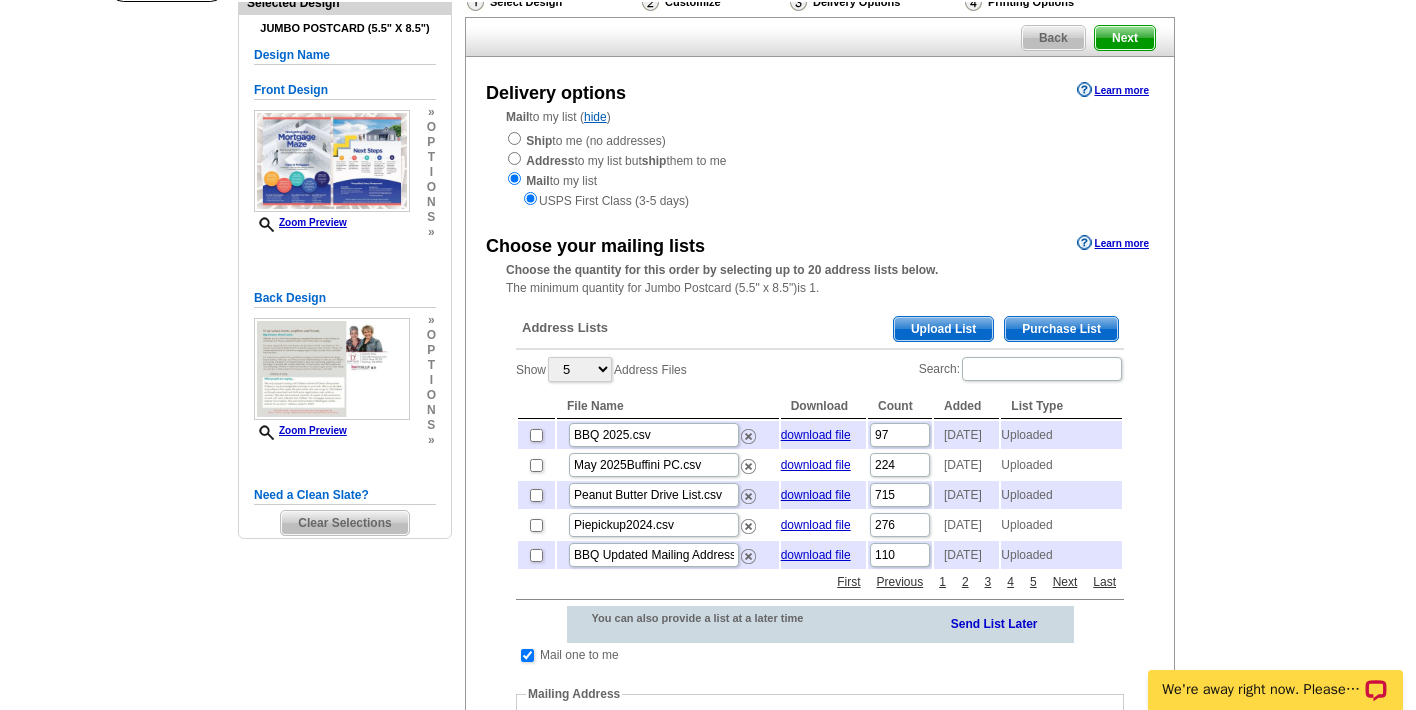 checkbox on "true" 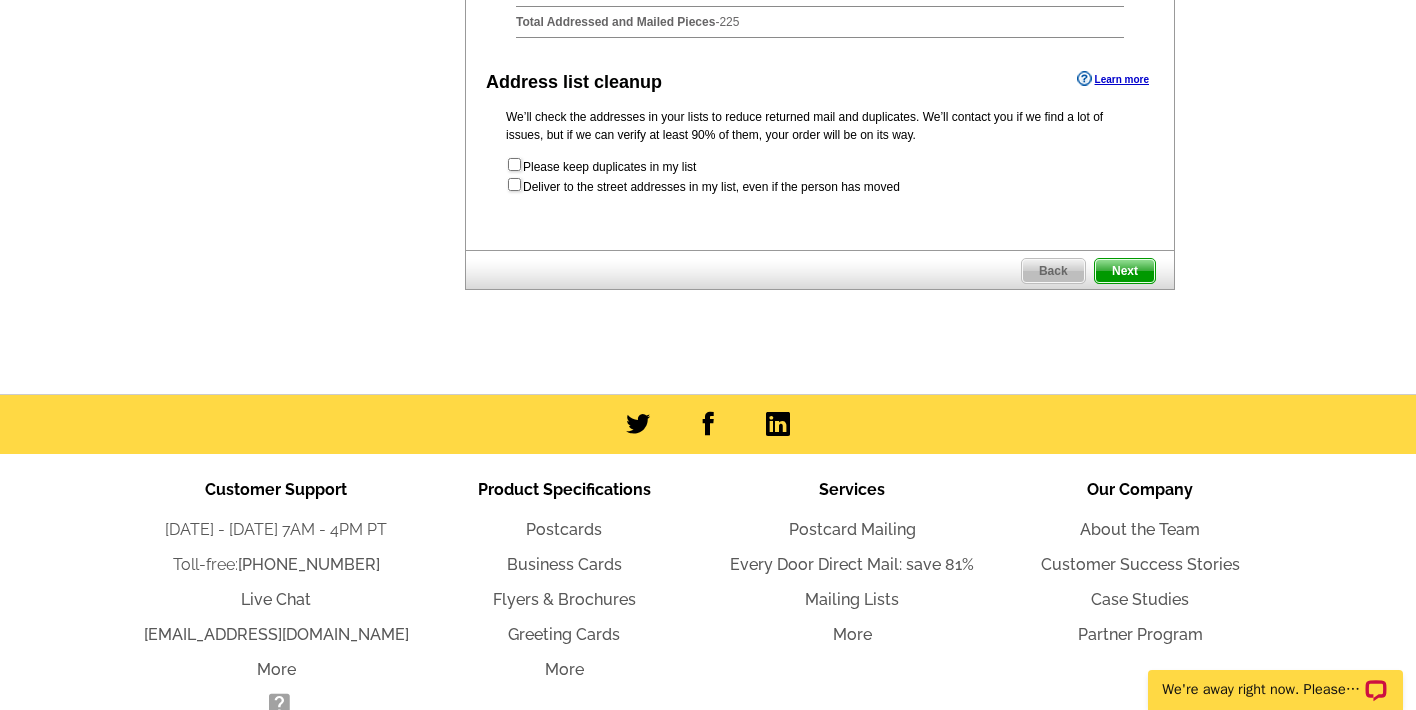 scroll, scrollTop: 1358, scrollLeft: 0, axis: vertical 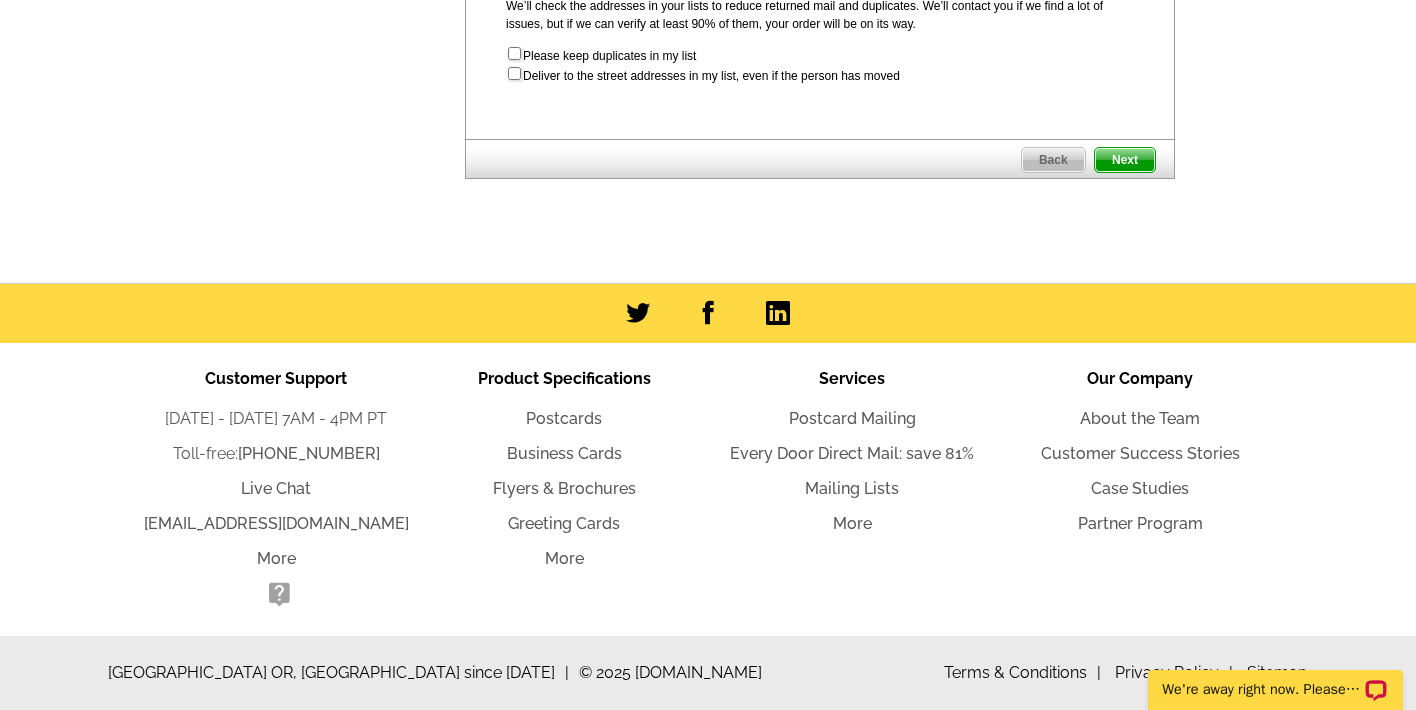 click on "Next" at bounding box center (1125, 160) 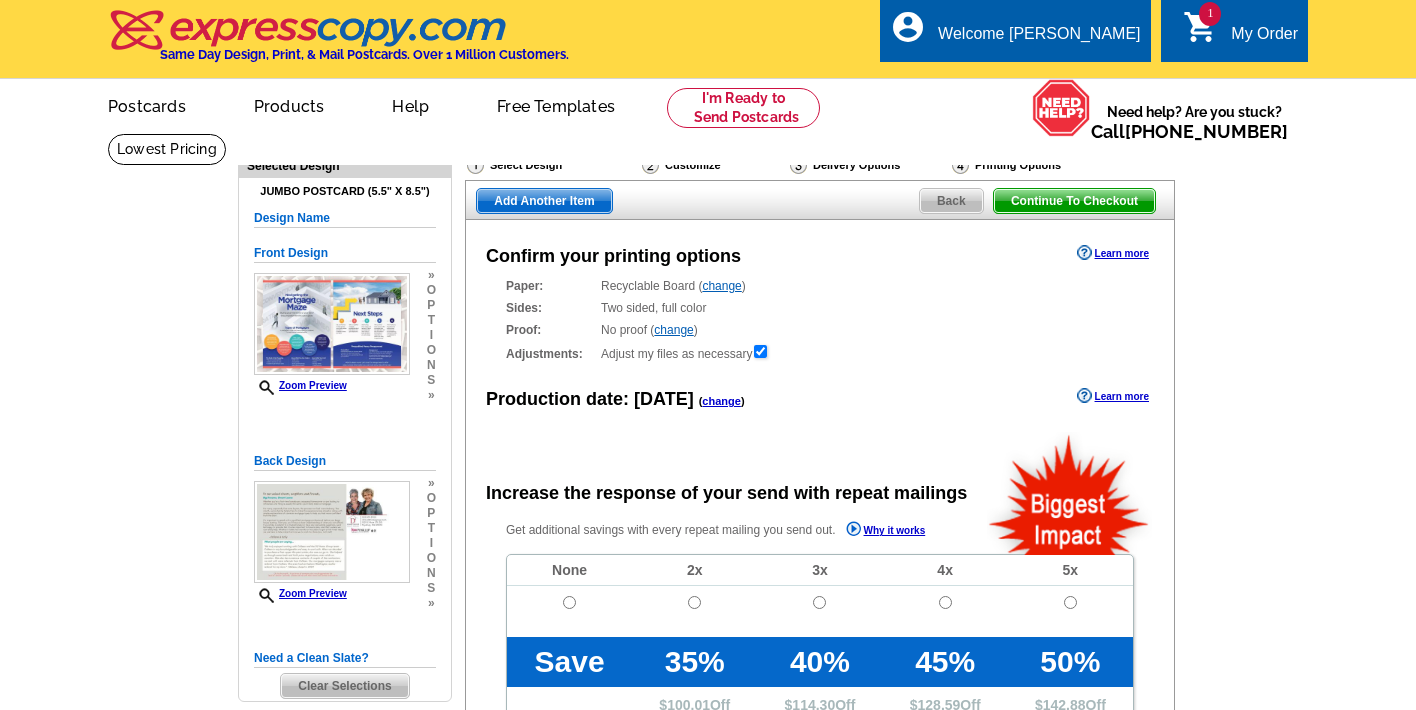 scroll, scrollTop: 0, scrollLeft: 0, axis: both 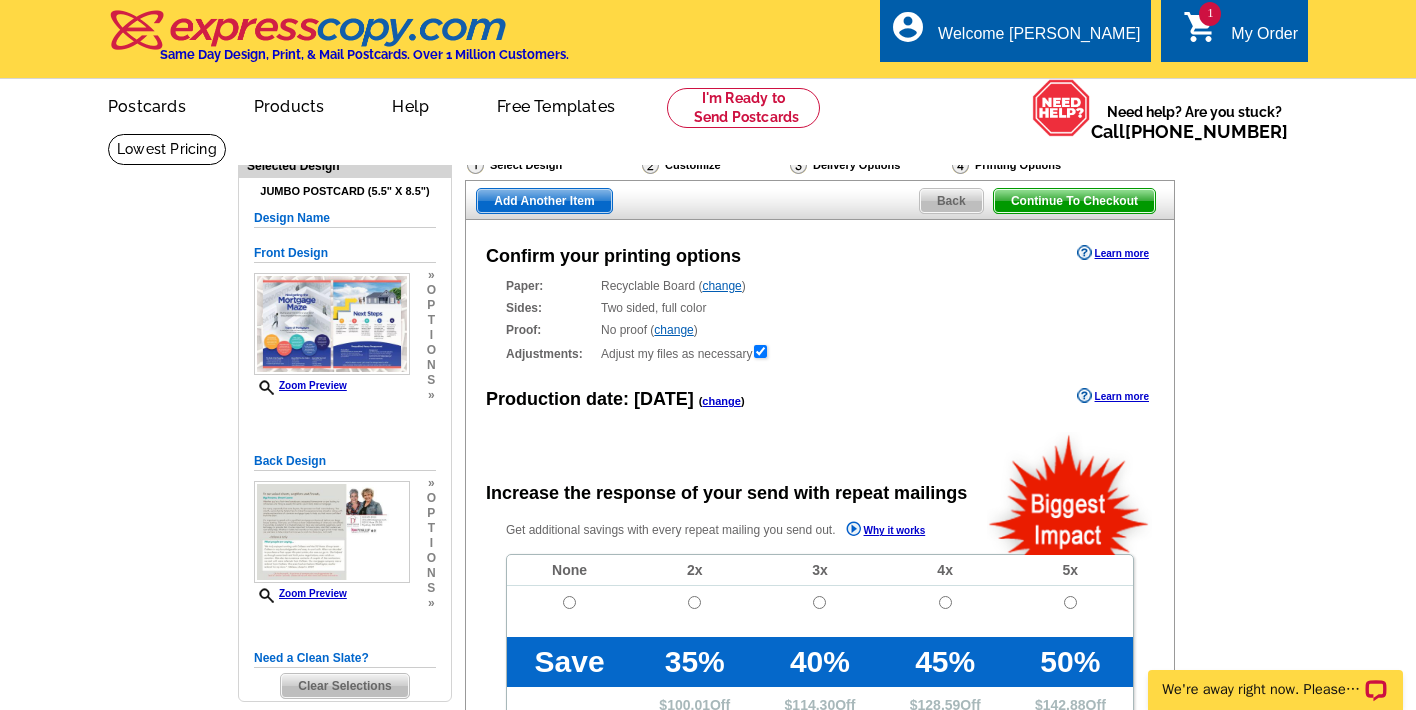 radio on "false" 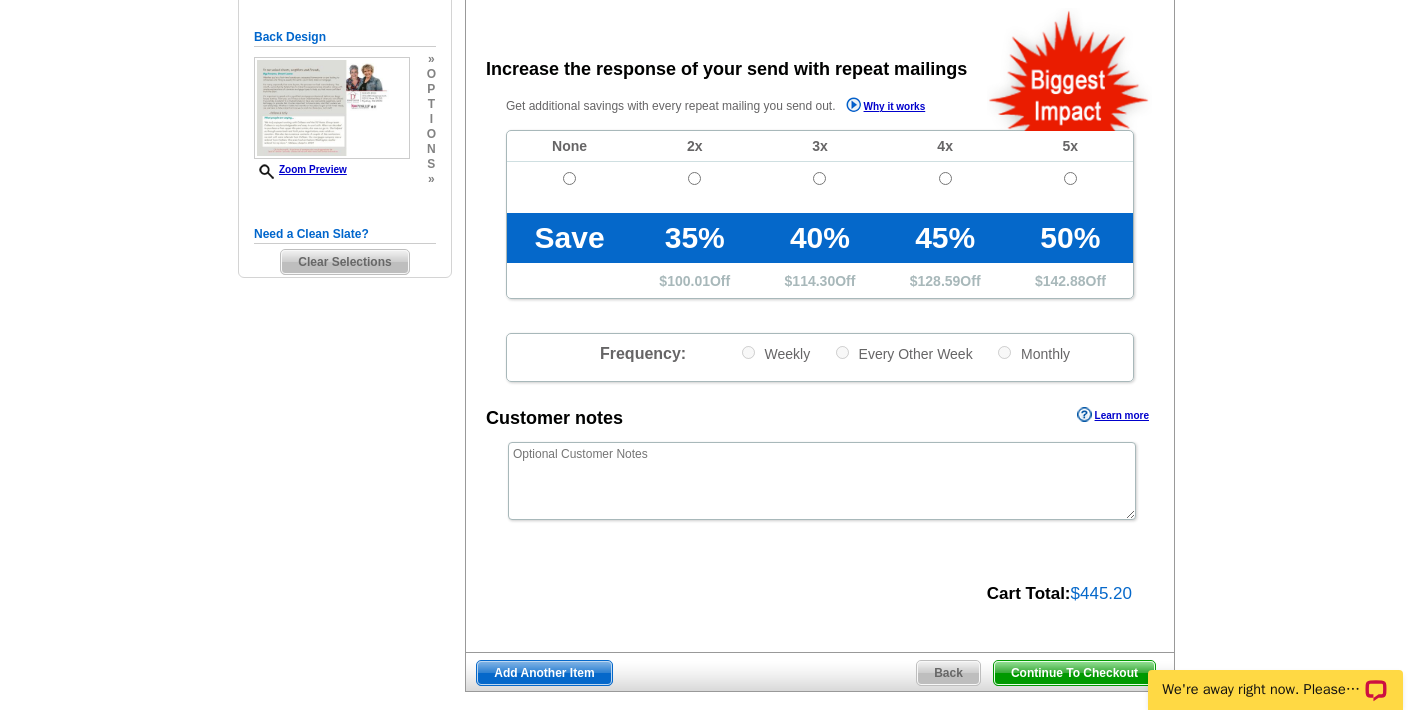 scroll, scrollTop: 426, scrollLeft: 0, axis: vertical 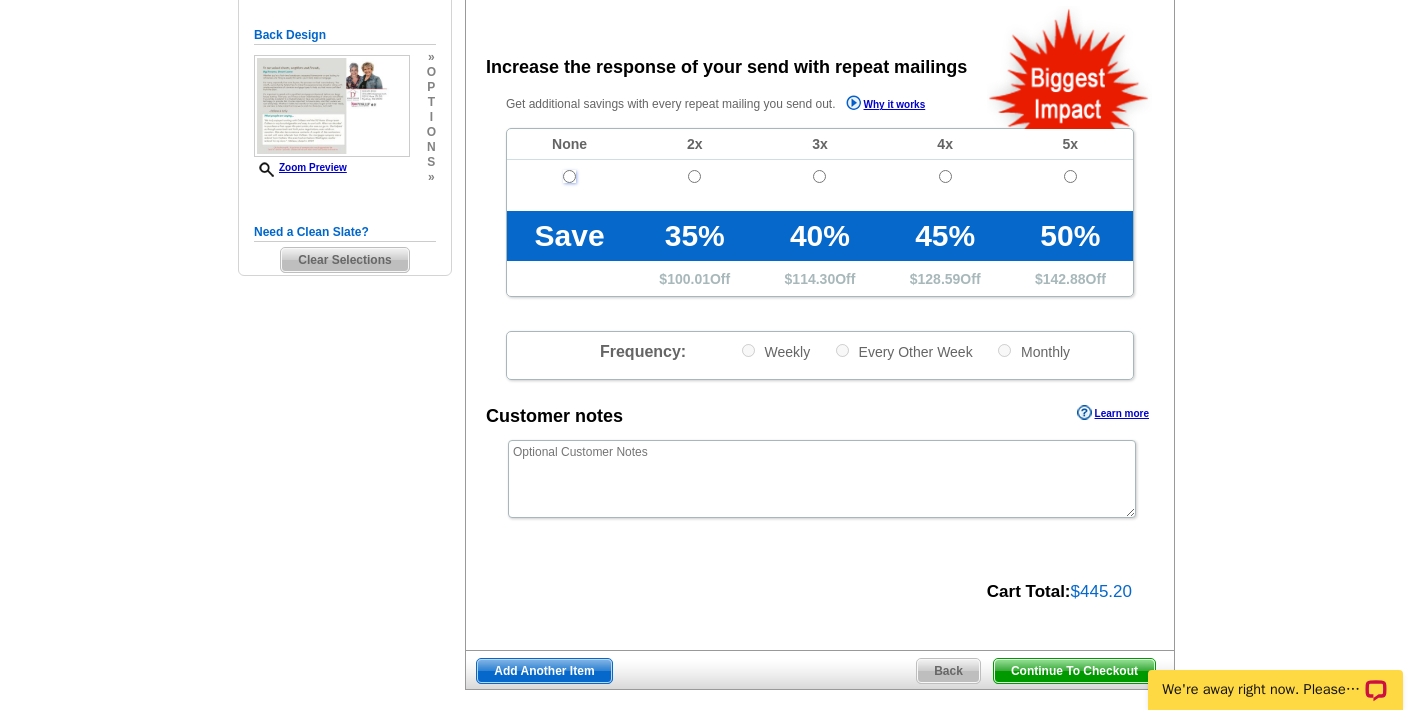 click at bounding box center [569, 176] 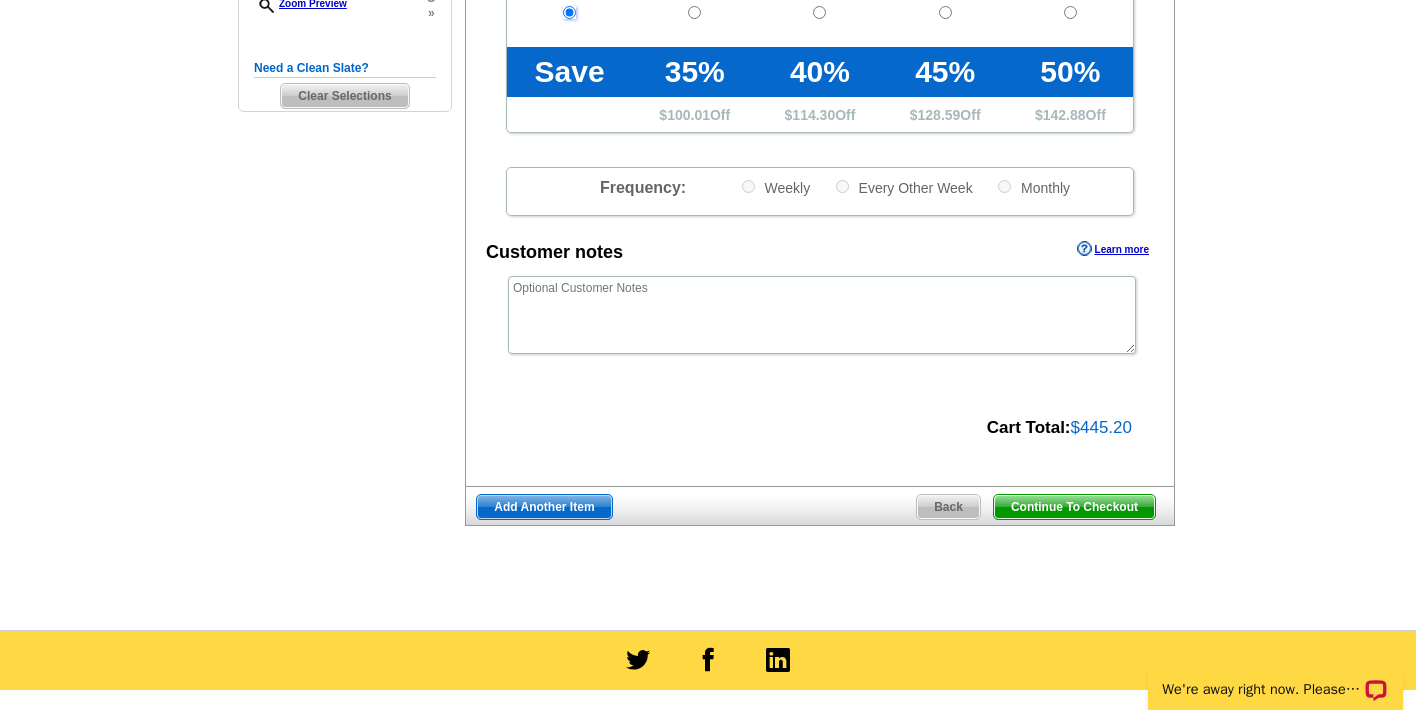 scroll, scrollTop: 601, scrollLeft: 0, axis: vertical 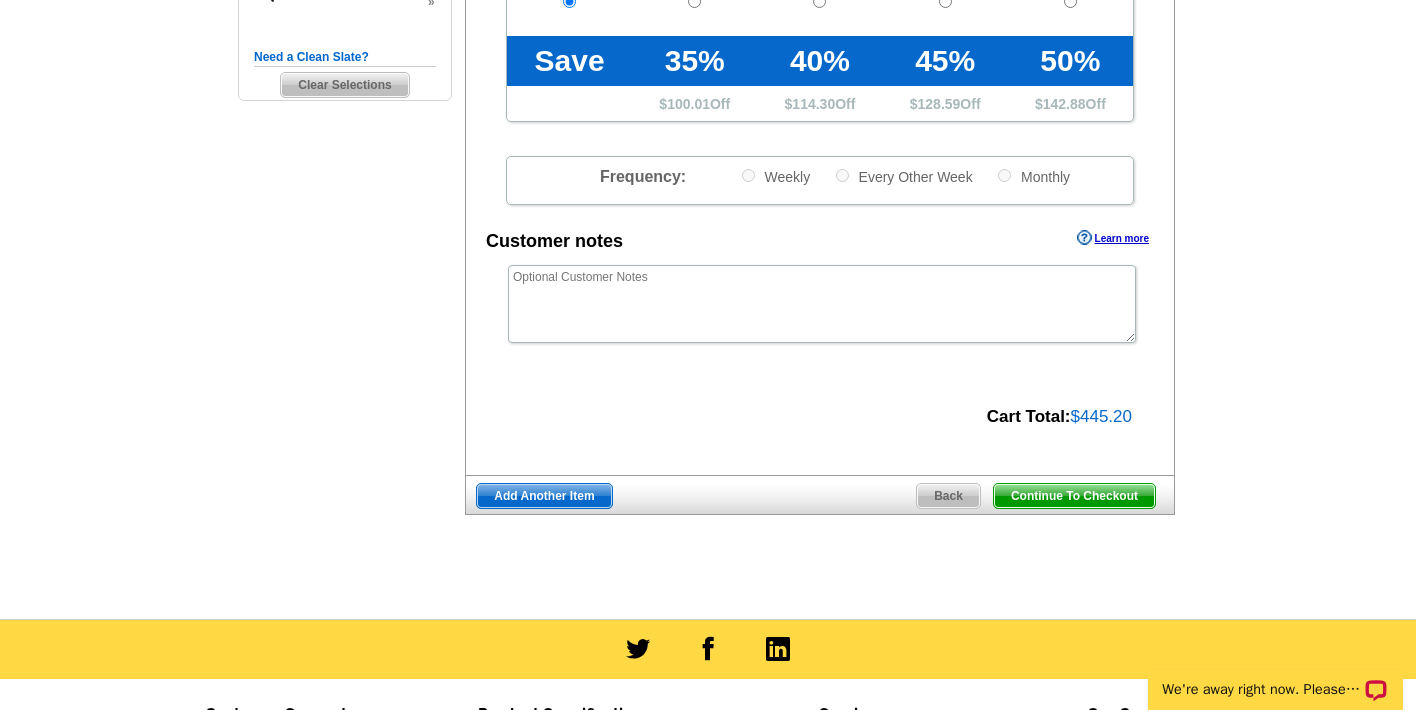 click on "Continue To Checkout" at bounding box center (1074, 496) 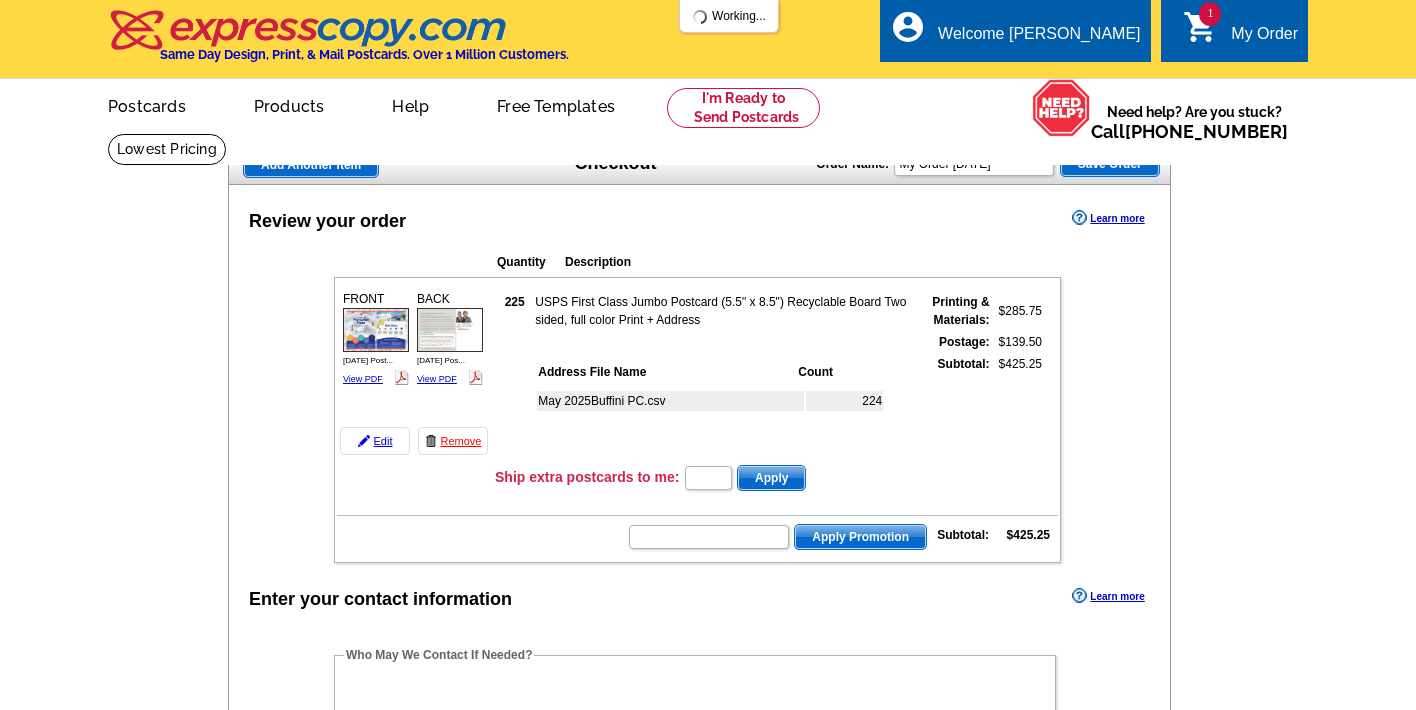 scroll, scrollTop: 0, scrollLeft: 0, axis: both 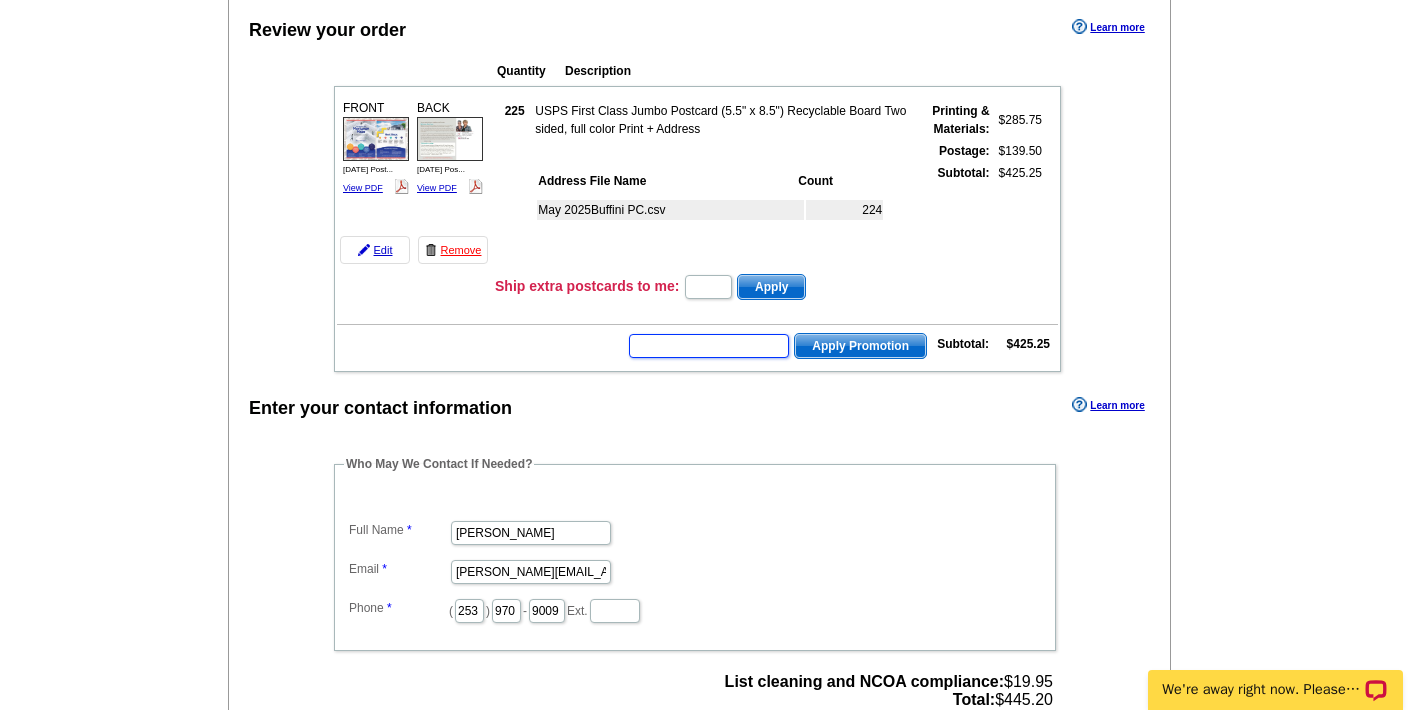 click at bounding box center (709, 346) 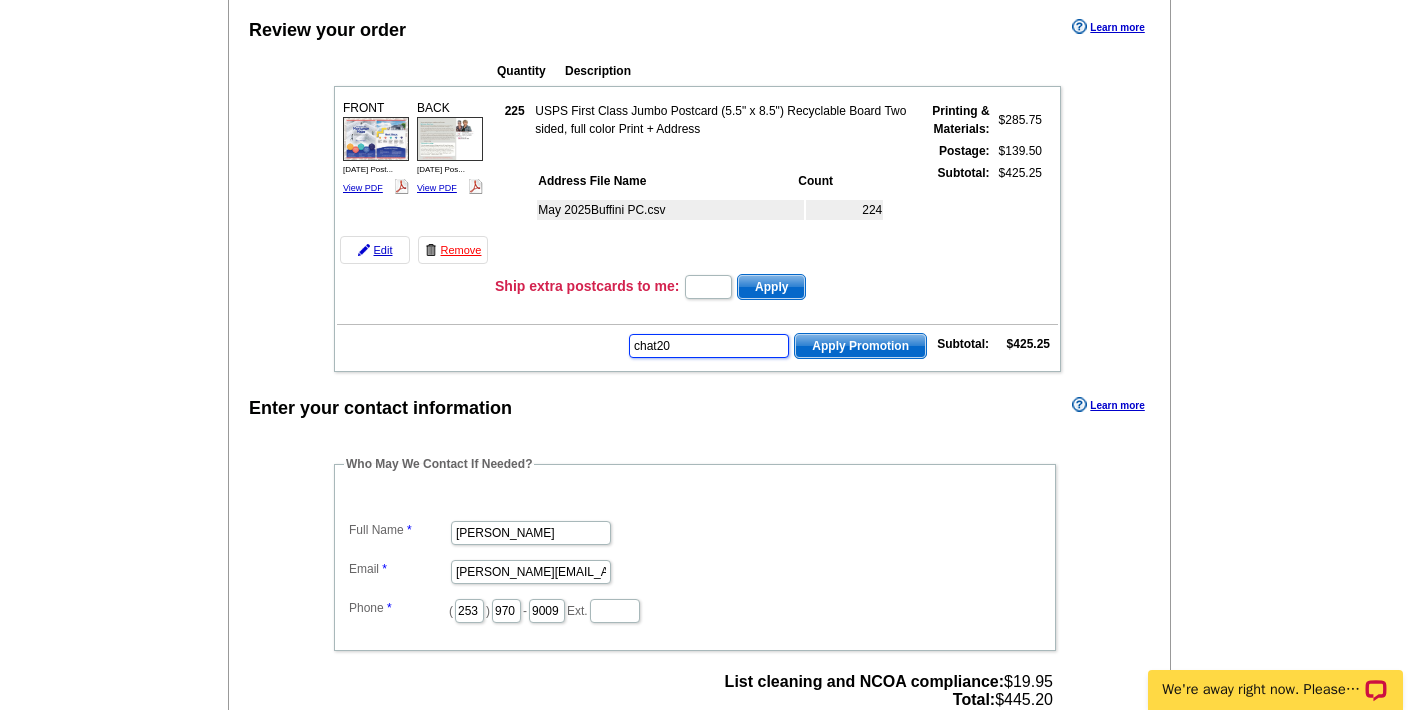 type on "chat20" 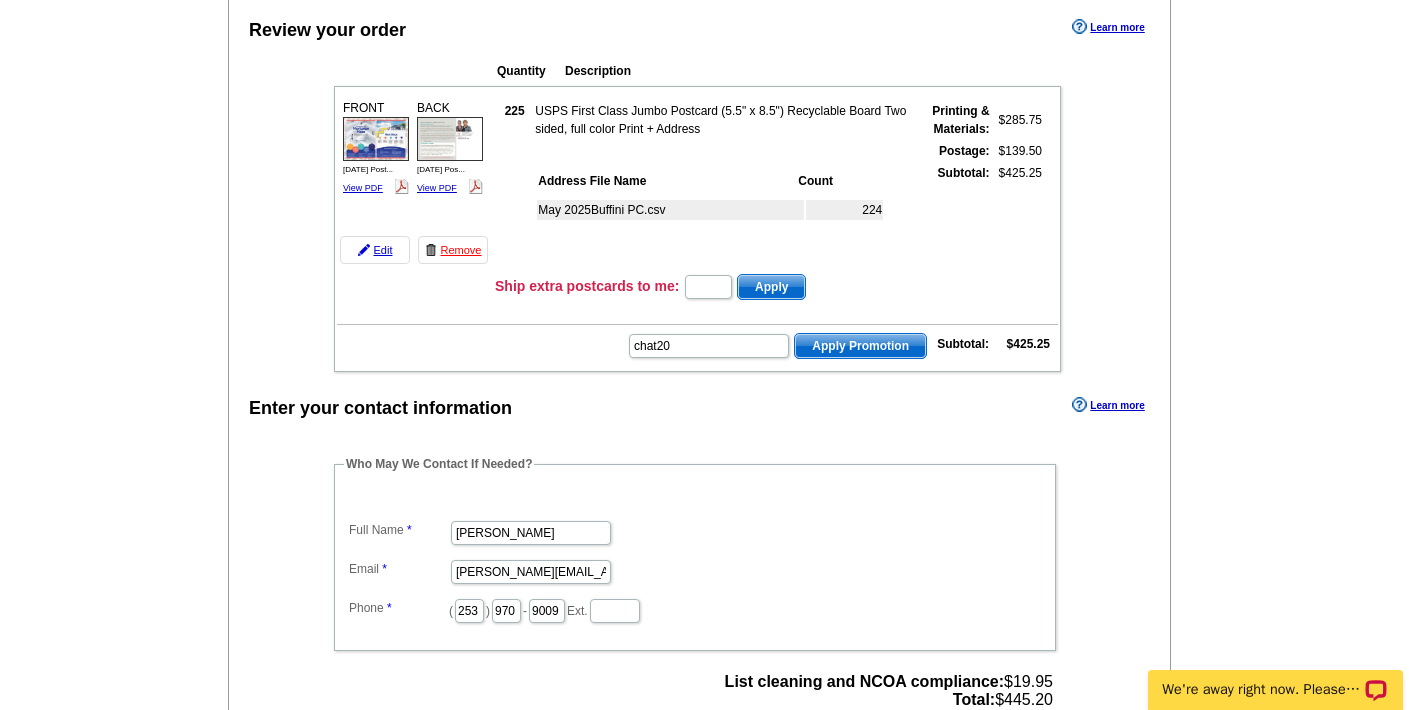 click on "Apply Promotion" at bounding box center (860, 346) 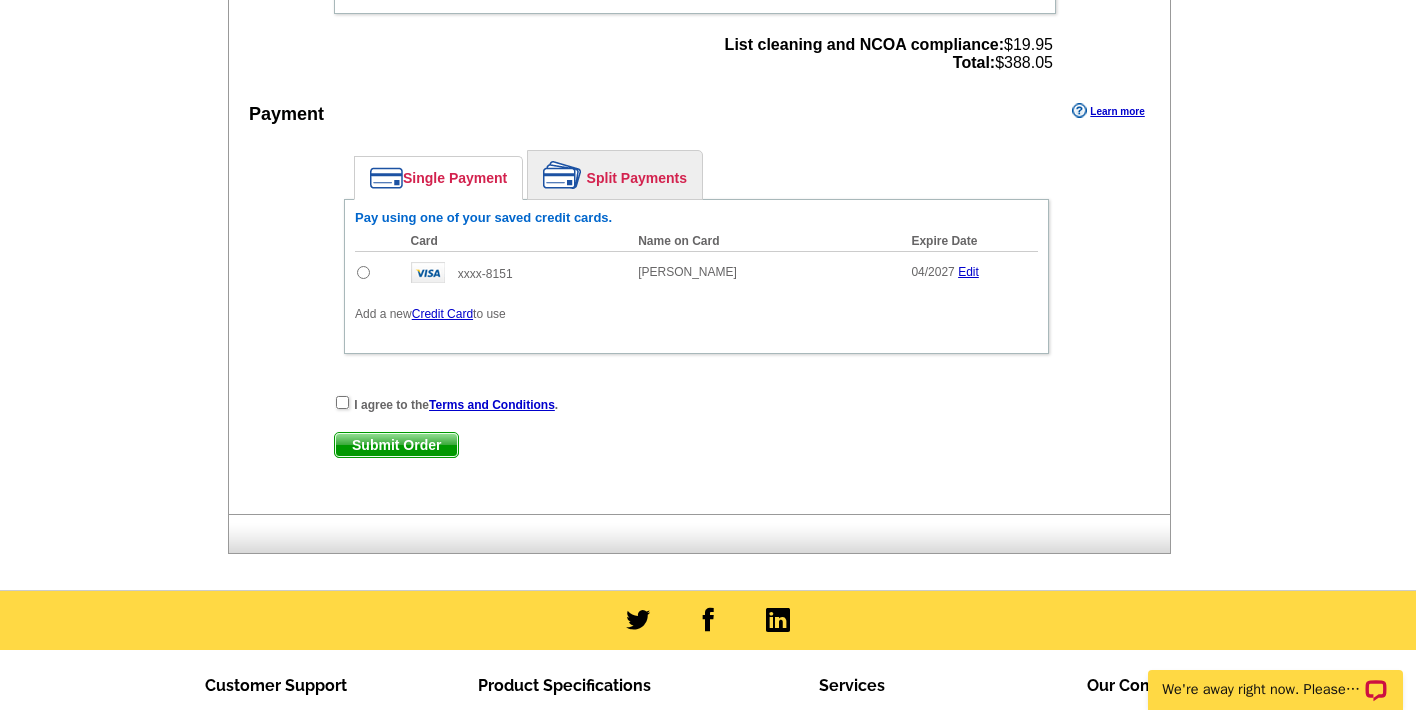 scroll, scrollTop: 876, scrollLeft: 0, axis: vertical 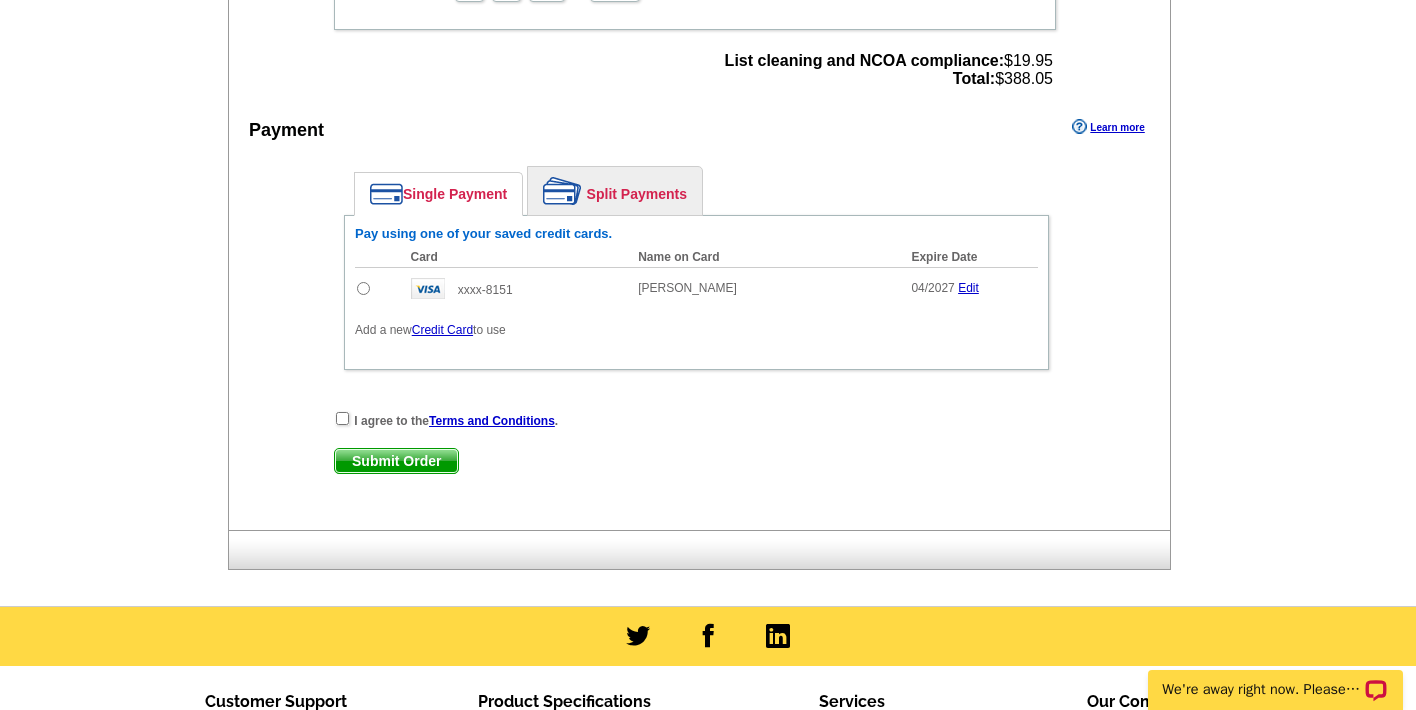 click at bounding box center (363, 288) 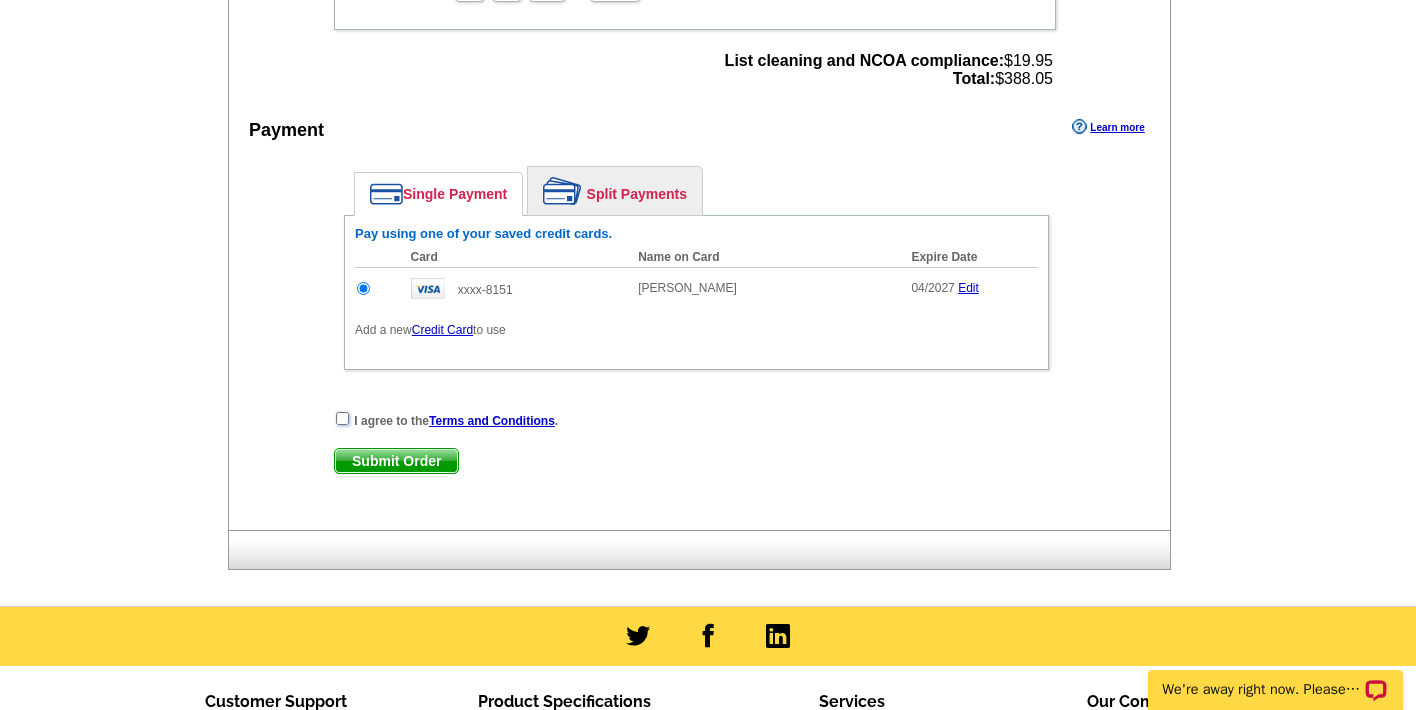 click at bounding box center (342, 418) 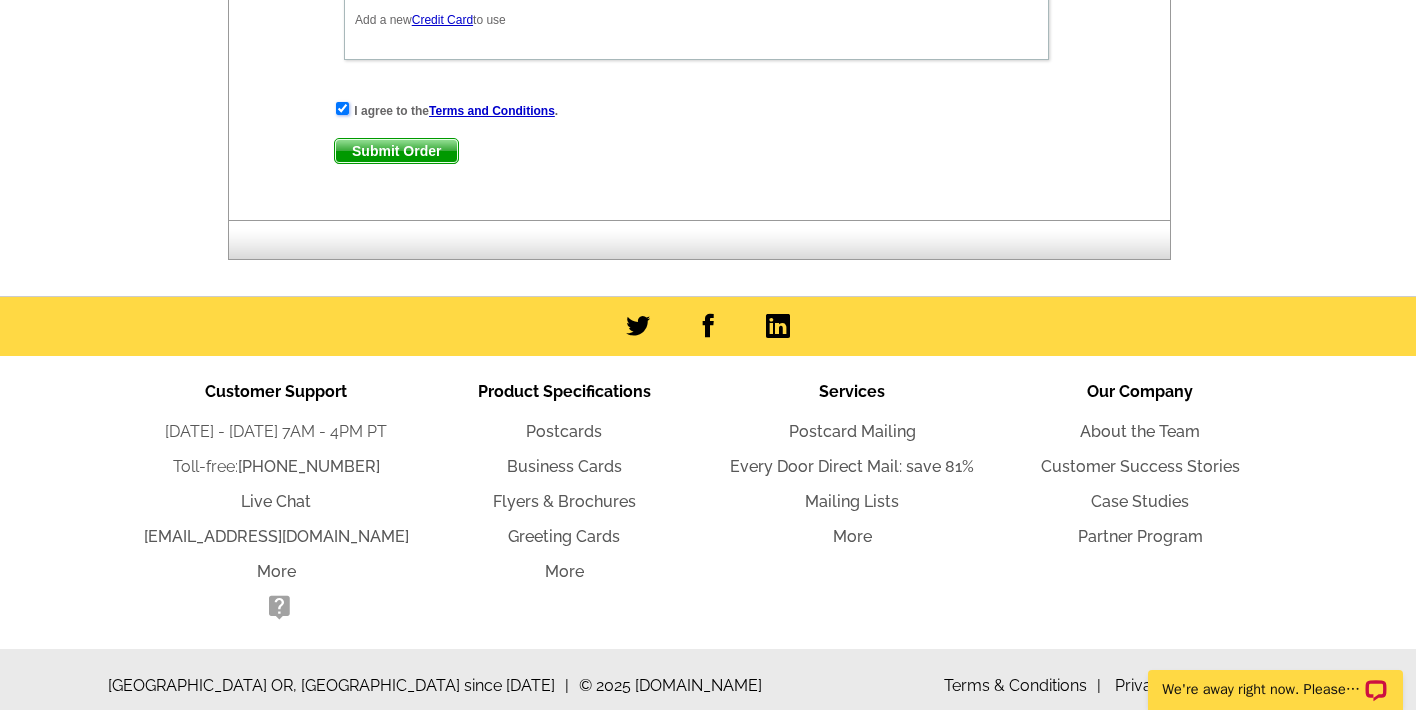 scroll, scrollTop: 1197, scrollLeft: 0, axis: vertical 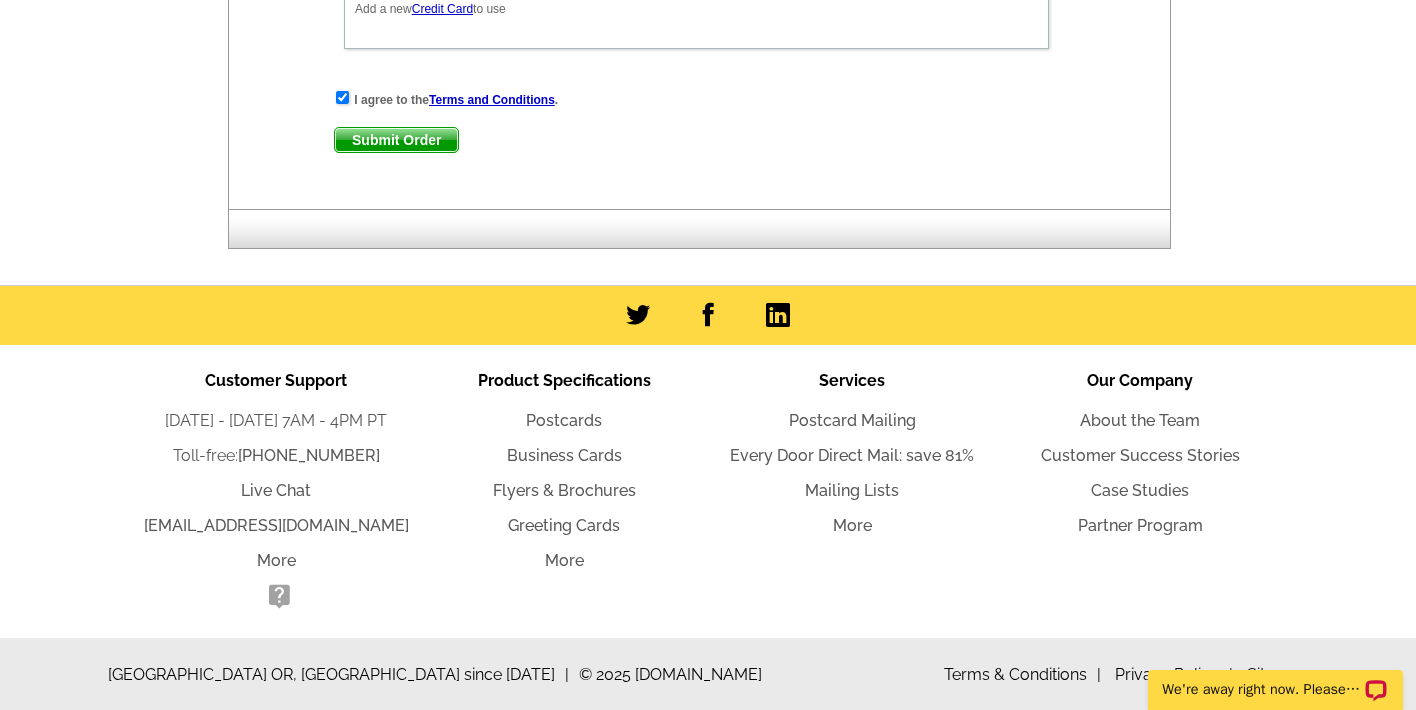click on "Submit Order" at bounding box center [396, 140] 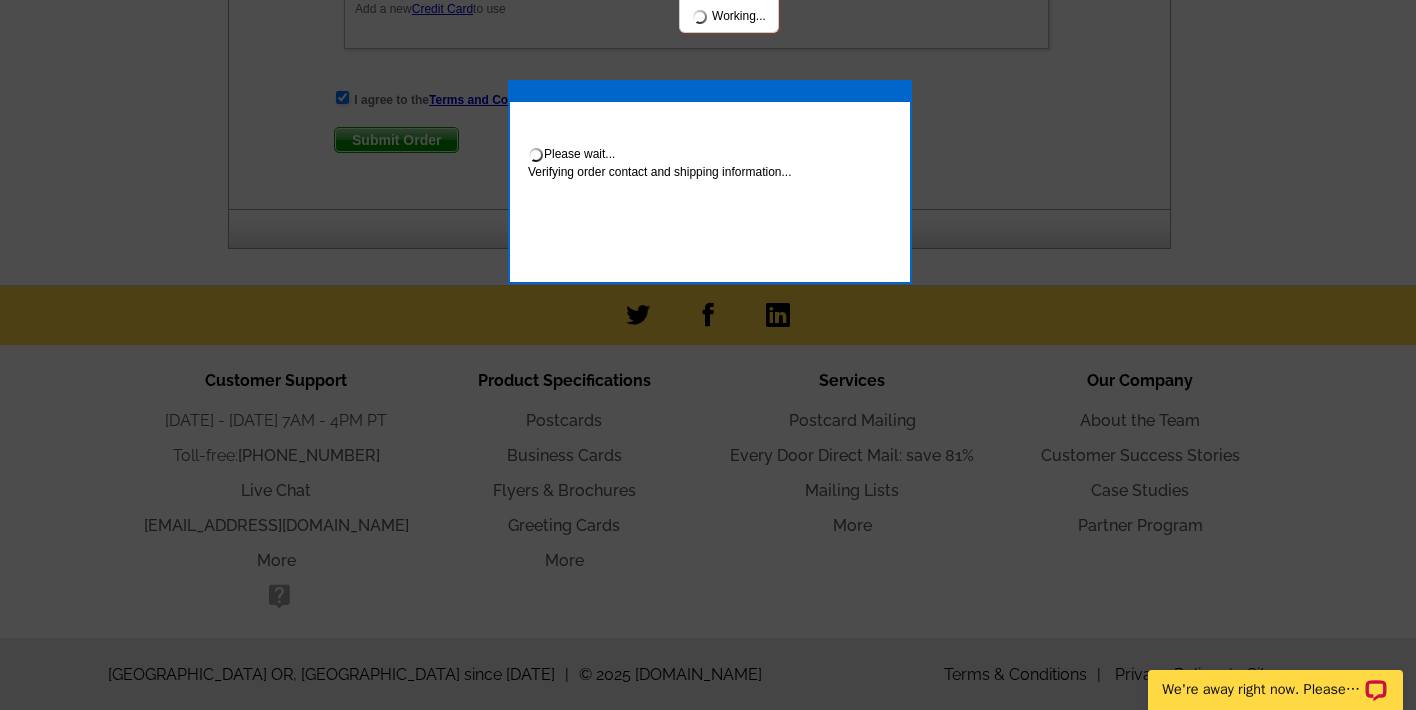 scroll, scrollTop: 1298, scrollLeft: 0, axis: vertical 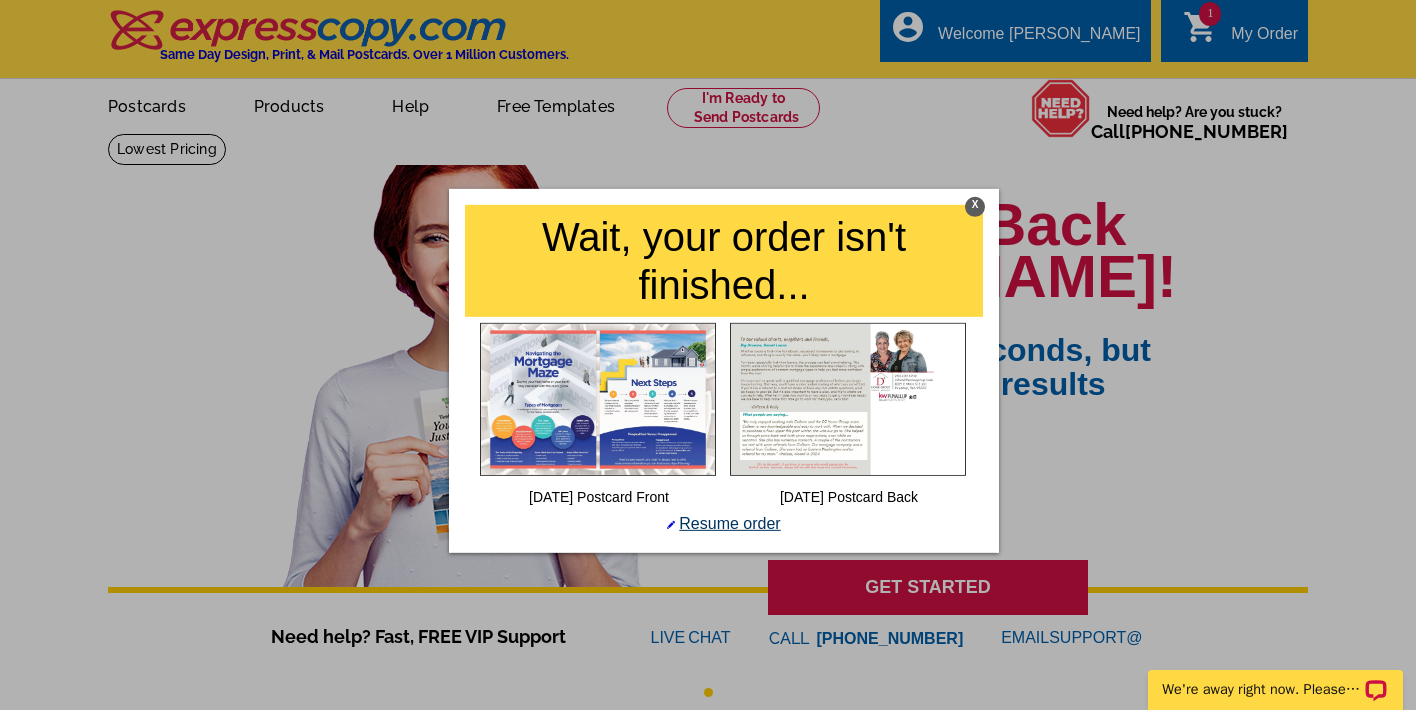 click on "Resume order" at bounding box center (723, 523) 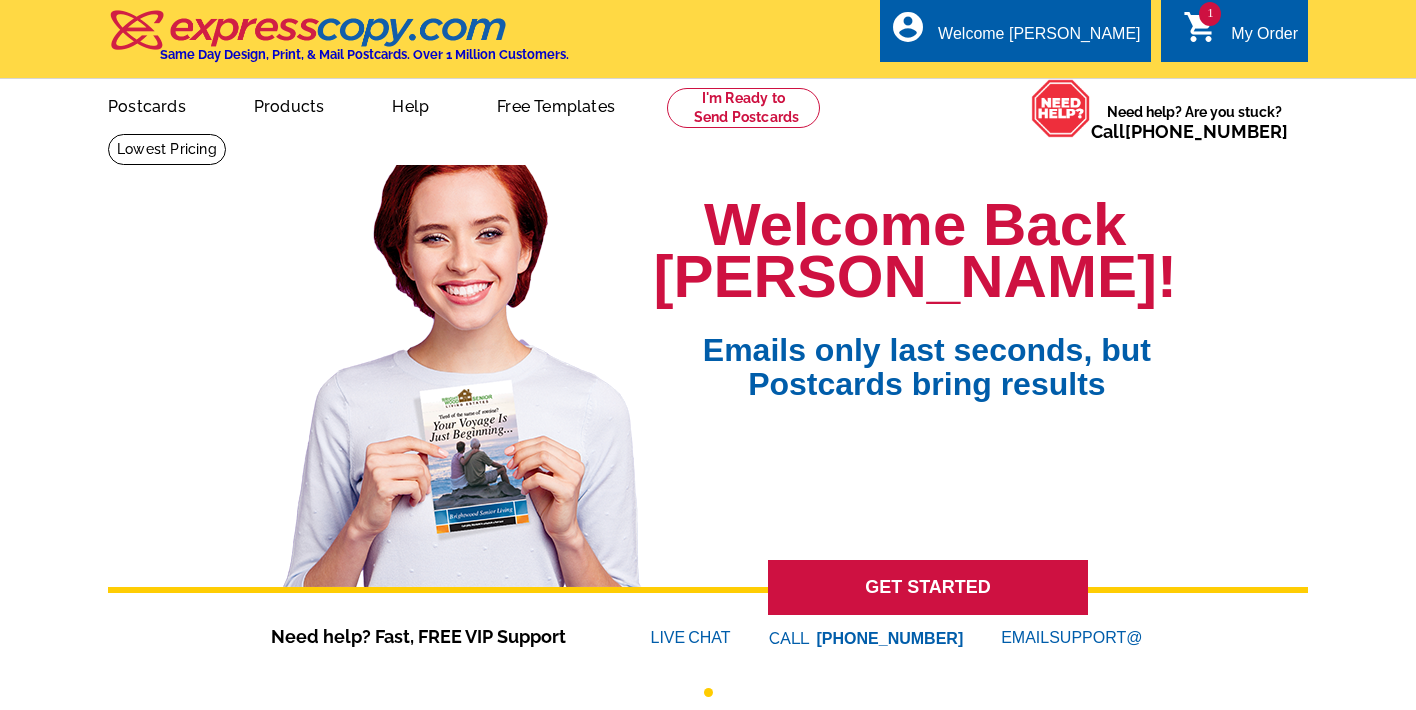 scroll, scrollTop: 0, scrollLeft: 0, axis: both 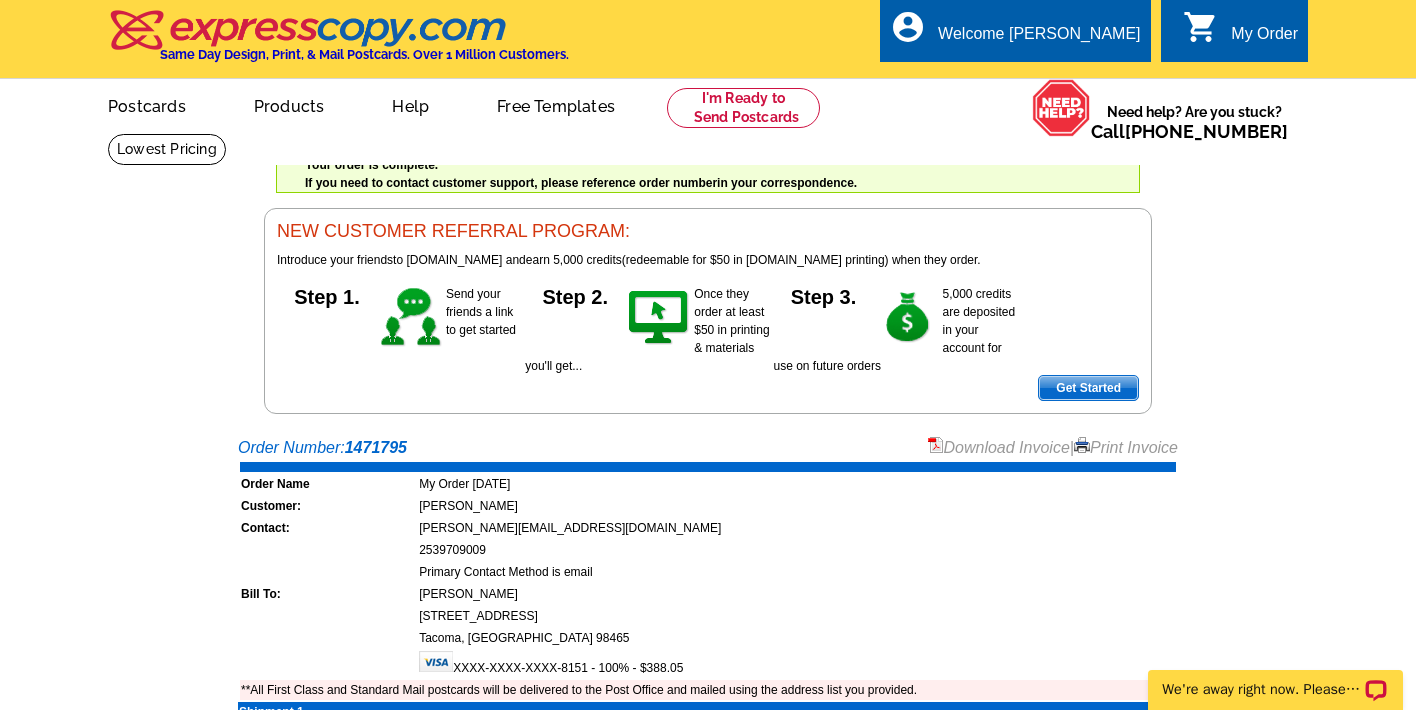 click on "Welcome back  Colleen
My Account
Logout
local_phone
Same Day Design, Print, & Mail Postcards. Over 1 Million Customers.
account_circle
Welcome Colleen
My Account Logout
0
shopping_cart
My Order
picture_in_picture
Postcards
store_mall_directory
Products
keyboard_arrow_down
Postcards
Business cards More" at bounding box center (708, 207) 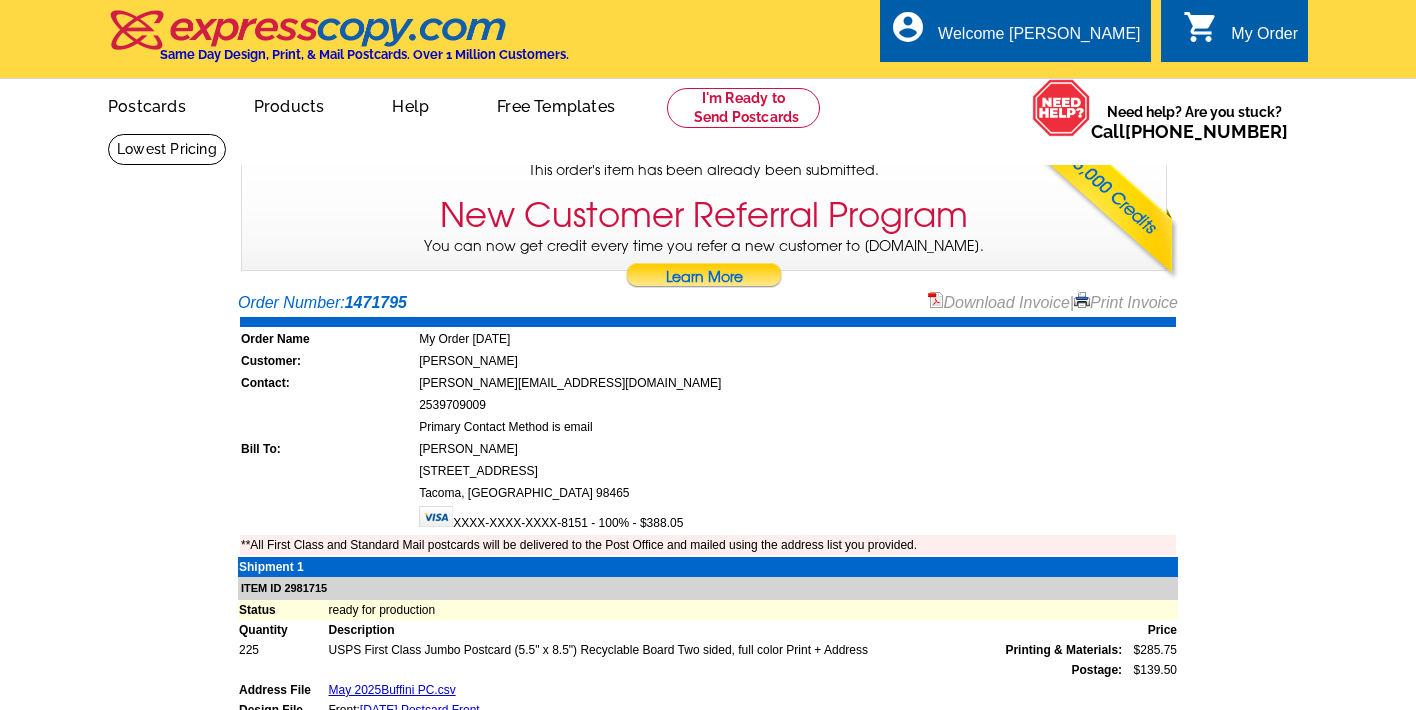 scroll, scrollTop: 0, scrollLeft: 0, axis: both 